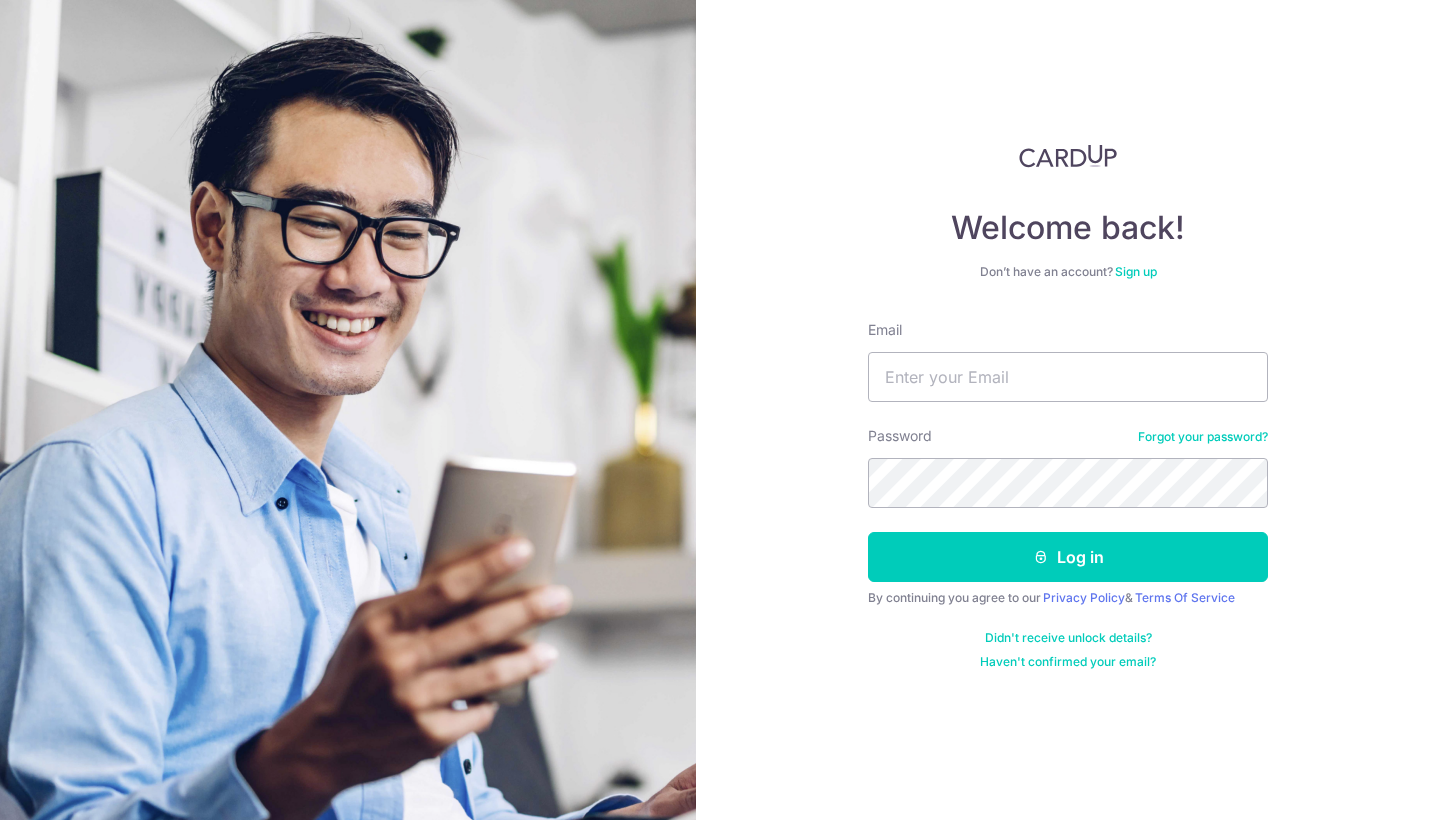 scroll, scrollTop: 0, scrollLeft: 0, axis: both 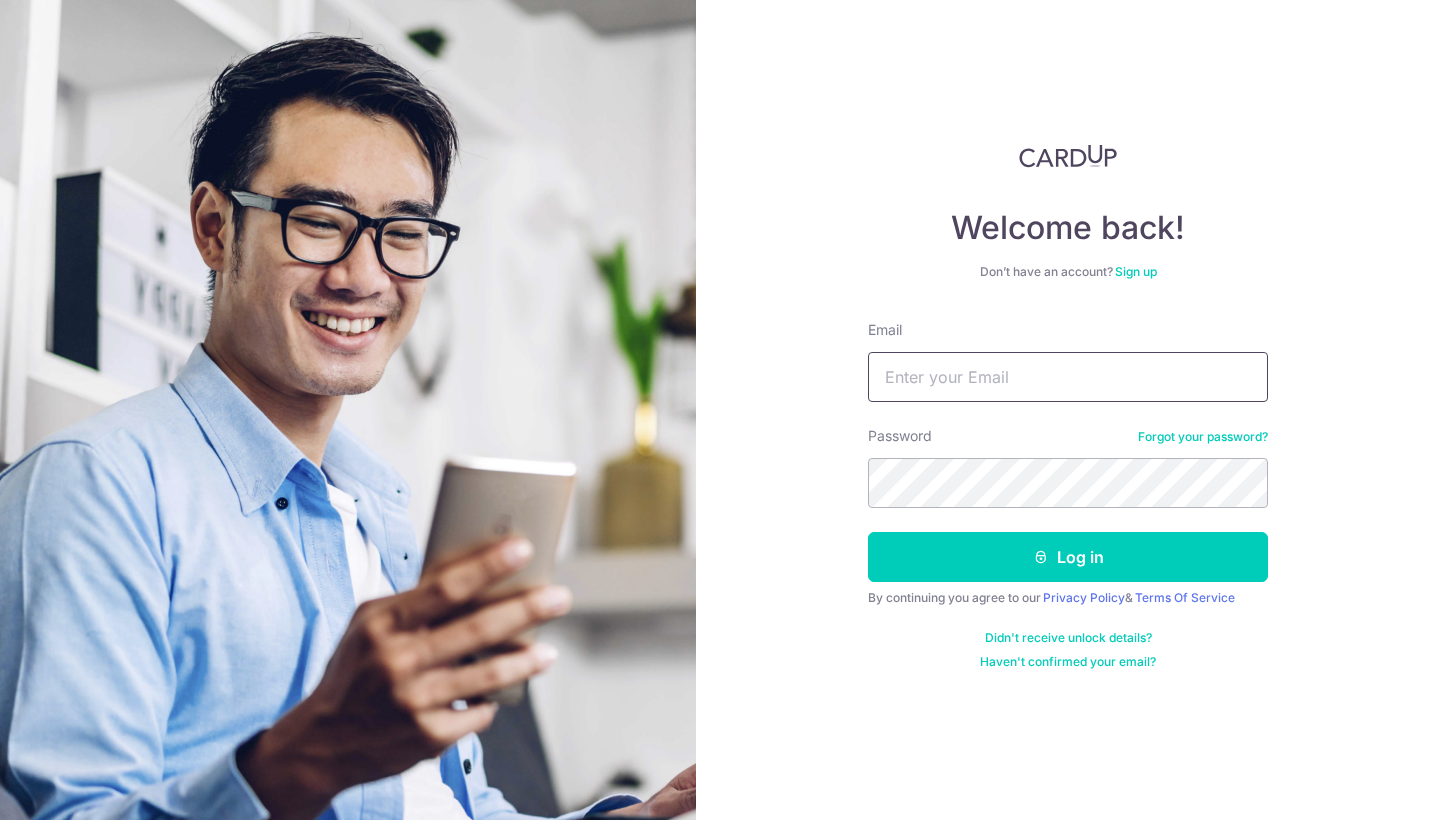 type on "tpac.filian@[EMAIL]" 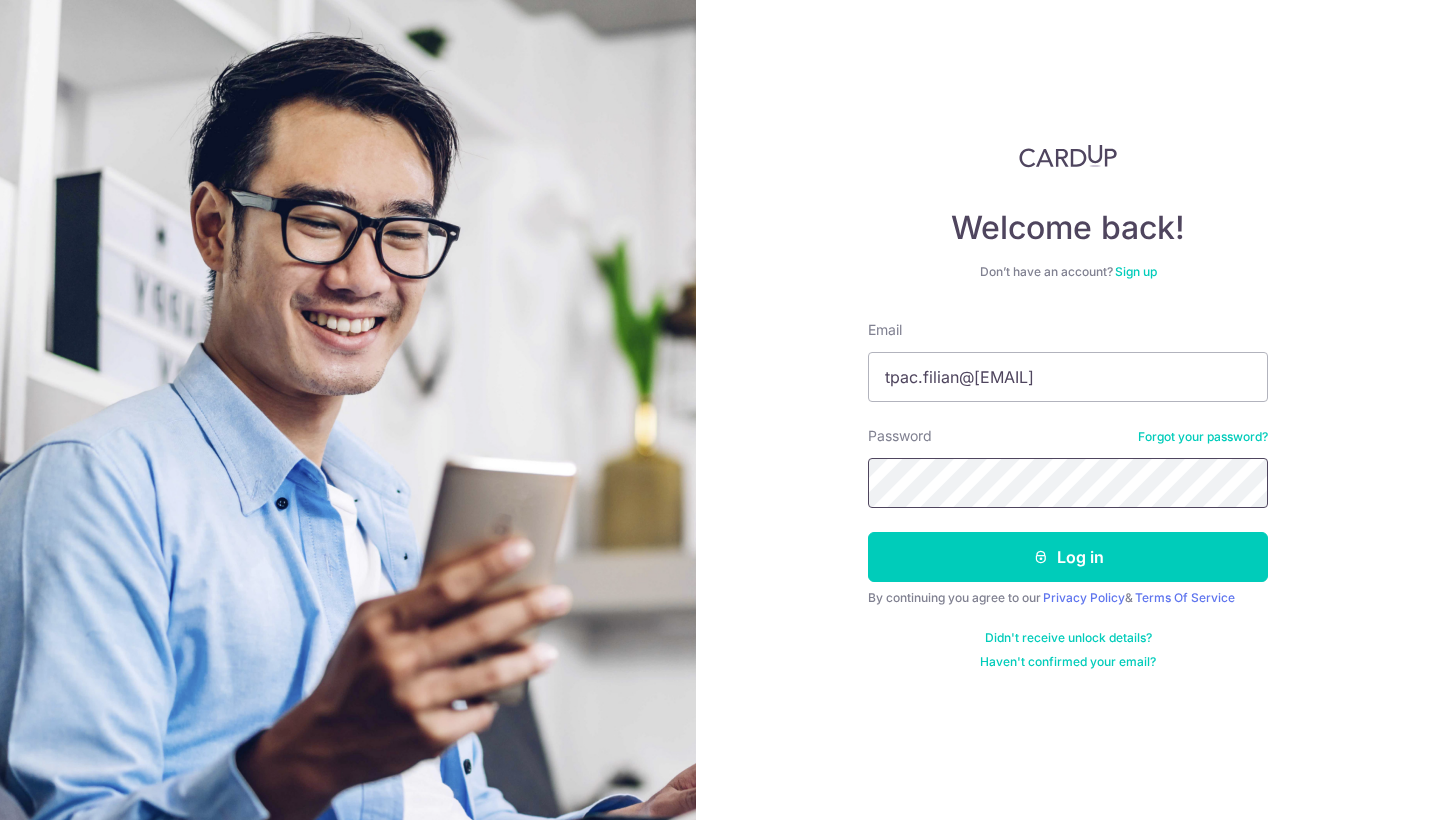 click on "Log in" at bounding box center (1068, 557) 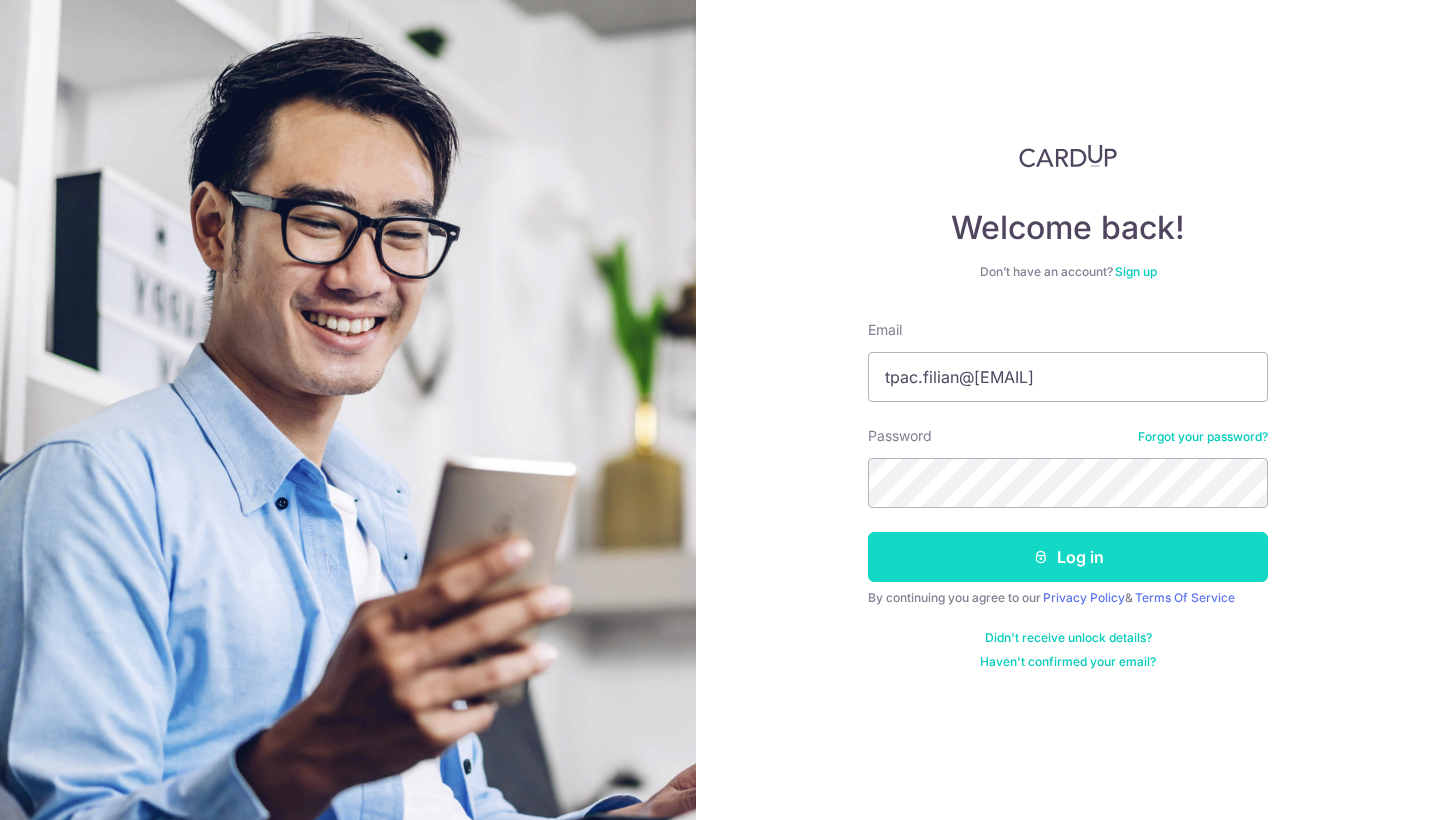 click on "Log in" at bounding box center [1068, 557] 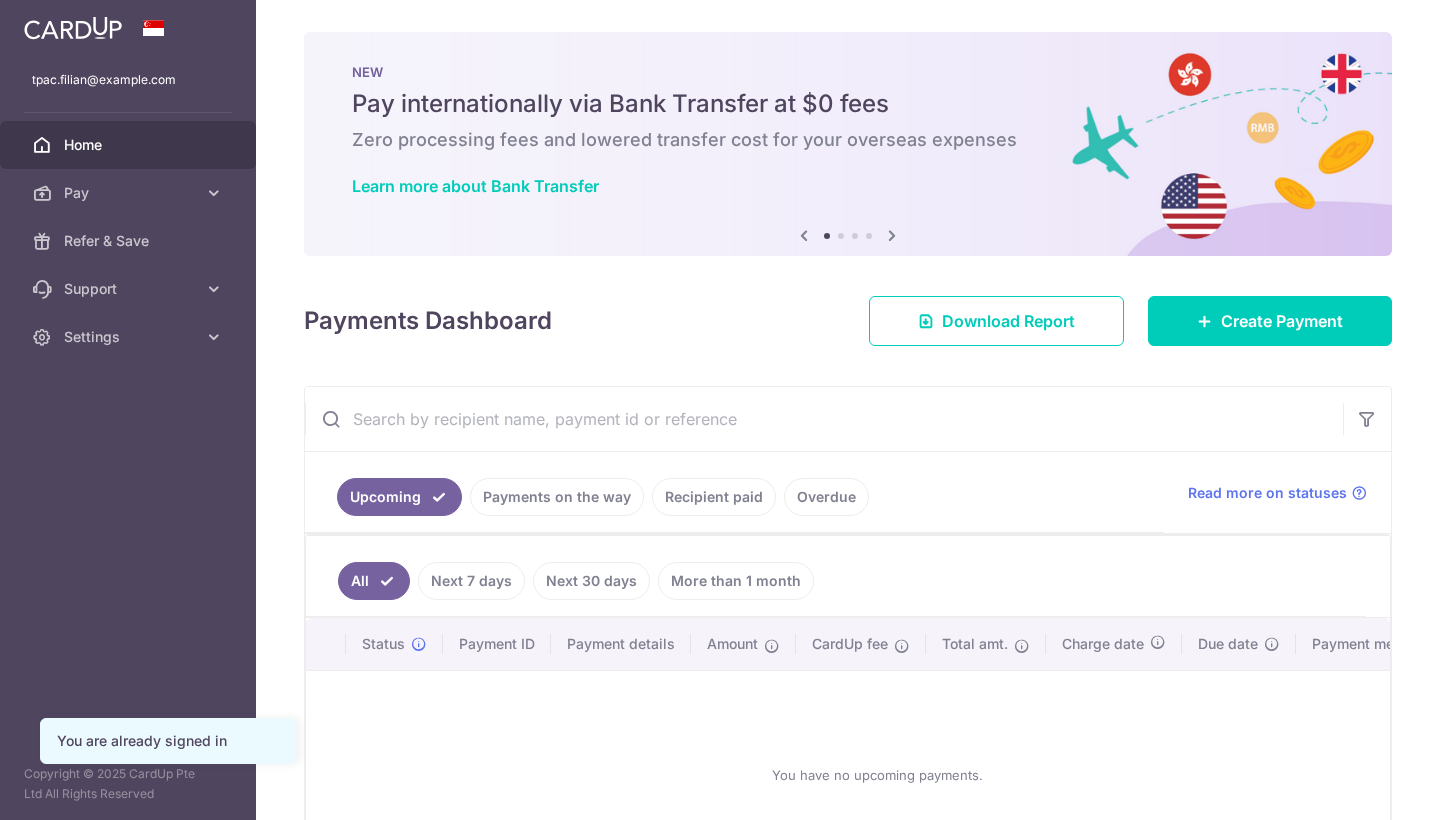 scroll, scrollTop: 0, scrollLeft: 0, axis: both 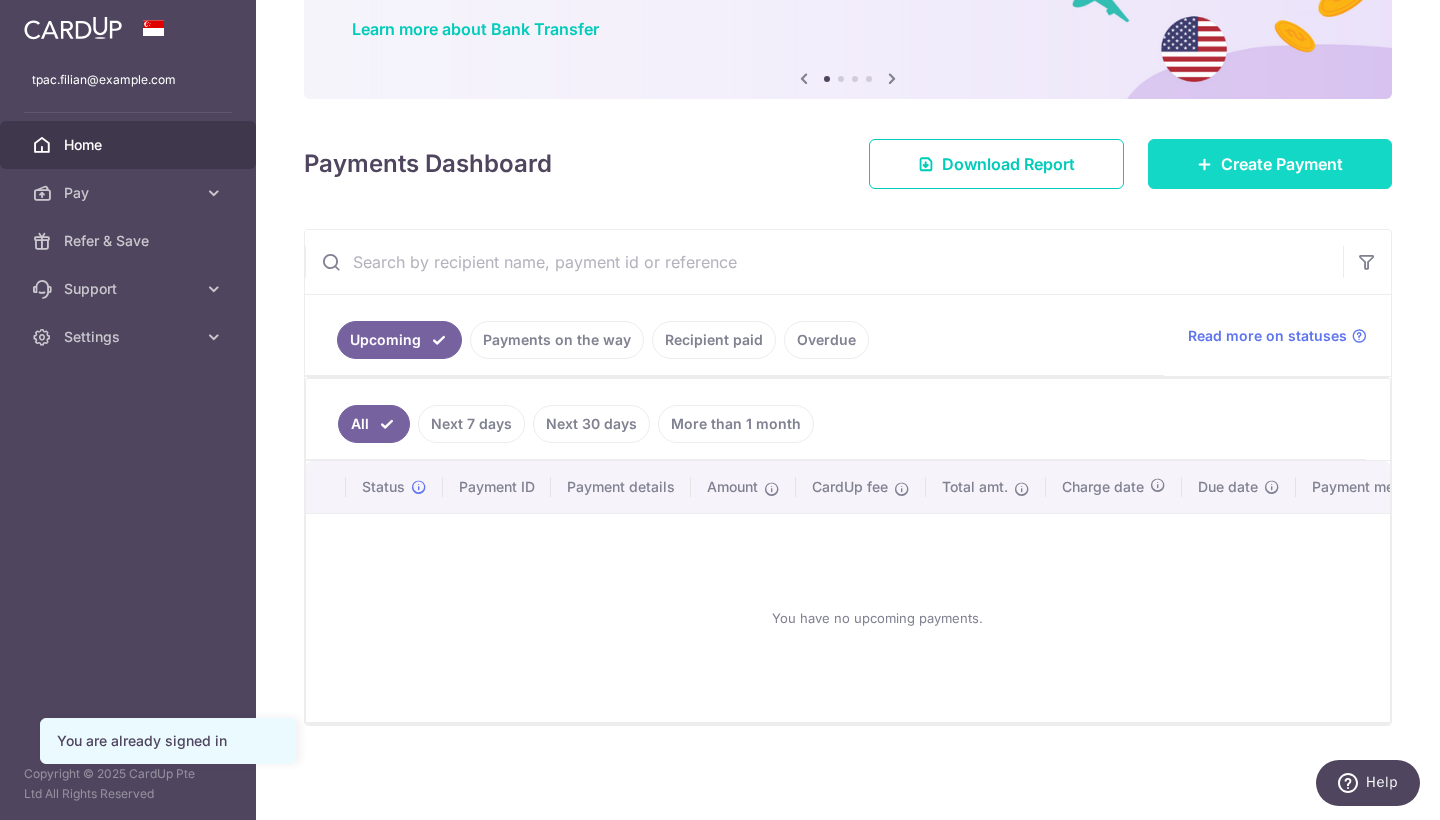 click on "Create Payment" at bounding box center [1270, 164] 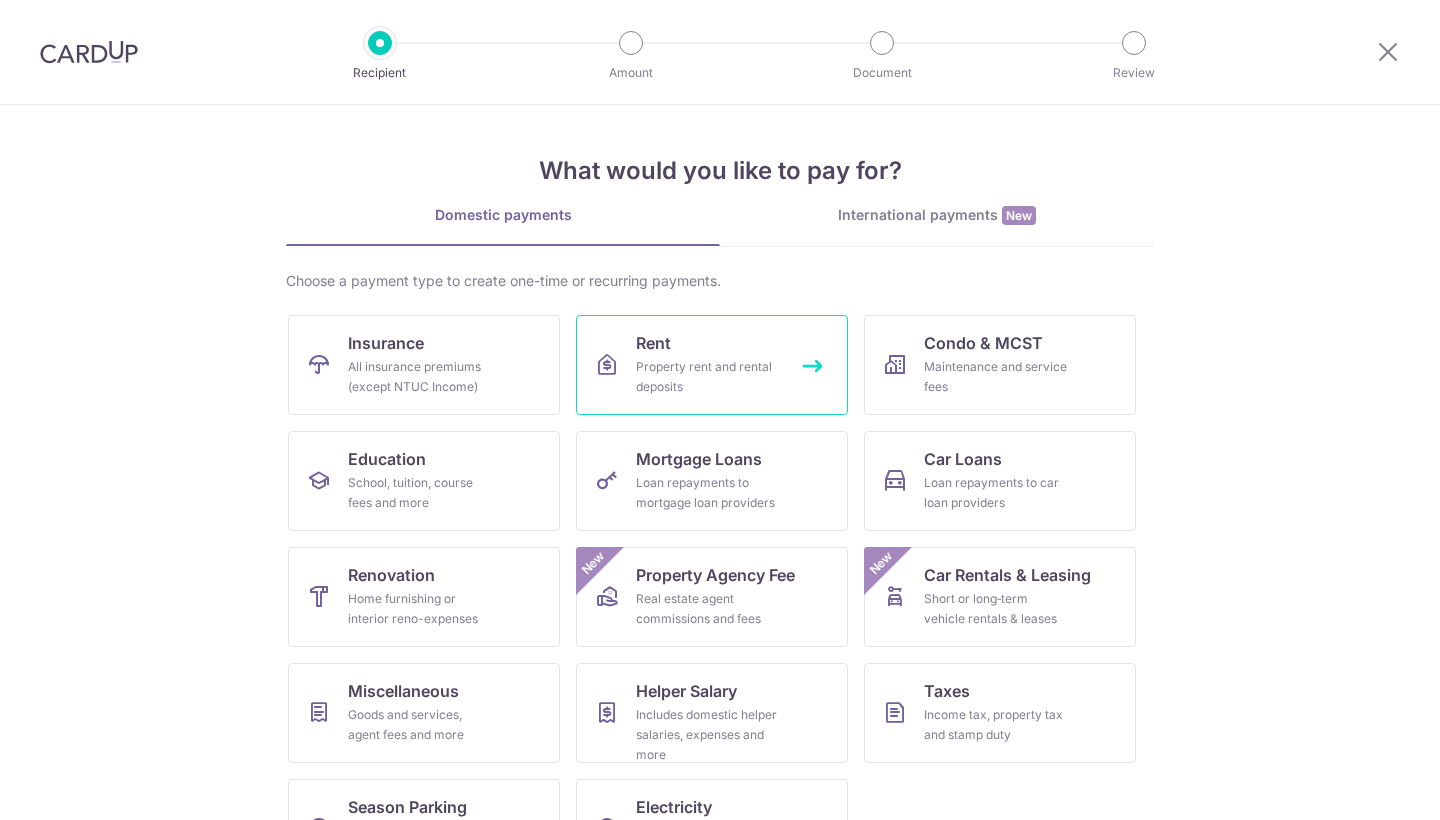 scroll, scrollTop: 0, scrollLeft: 0, axis: both 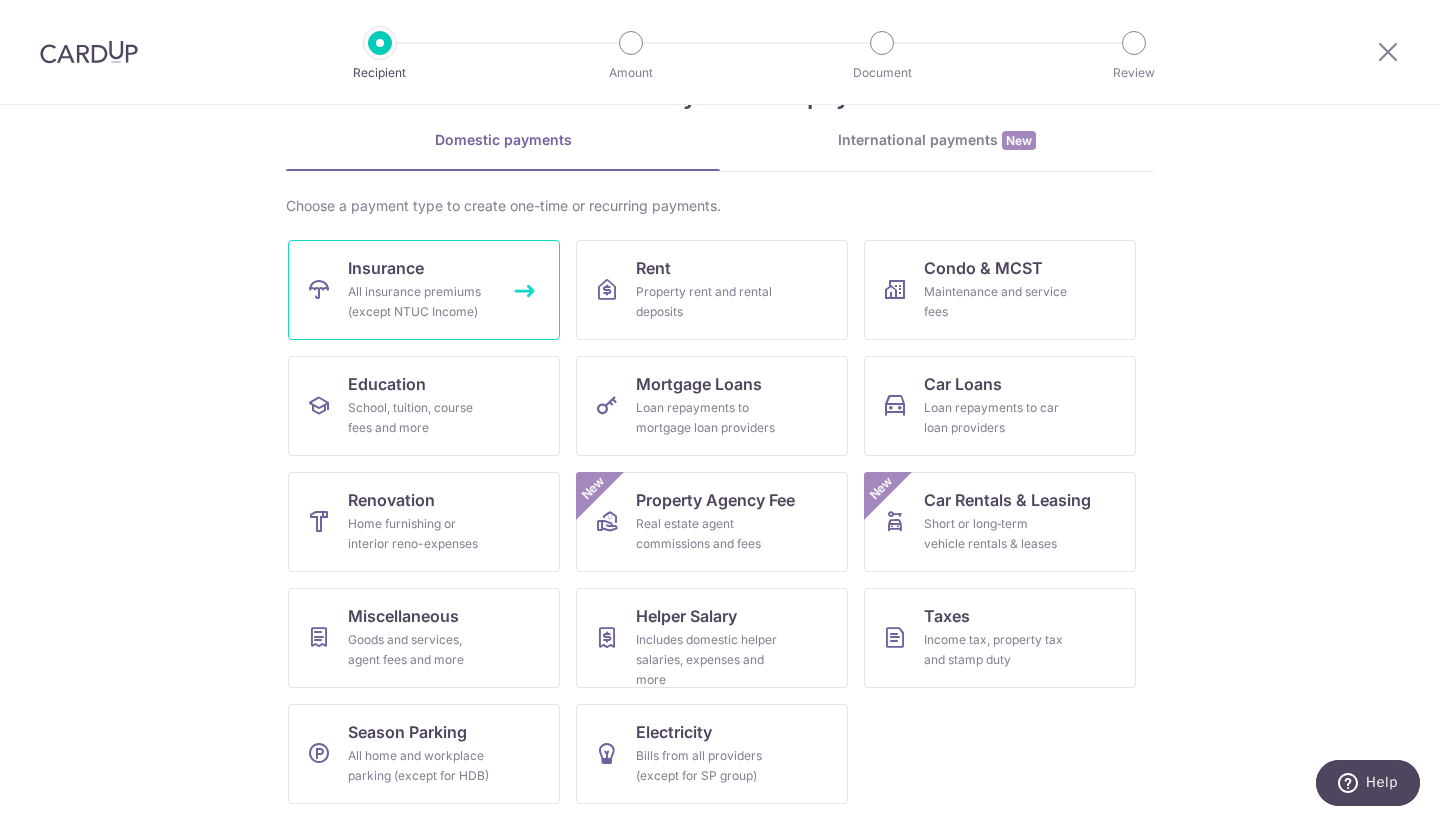 click on "All insurance premiums (except NTUC Income)" at bounding box center (420, 302) 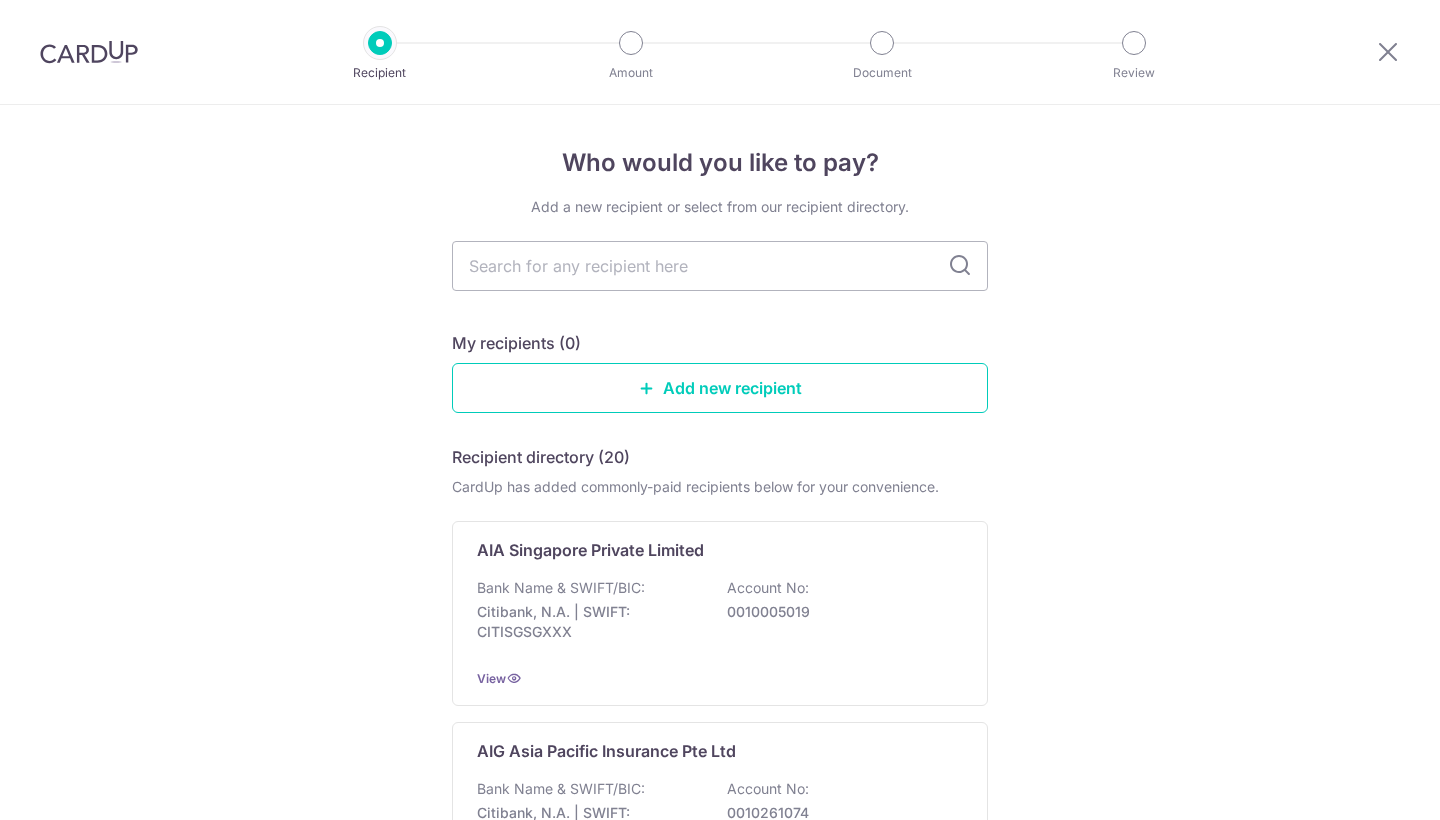 scroll, scrollTop: 0, scrollLeft: 0, axis: both 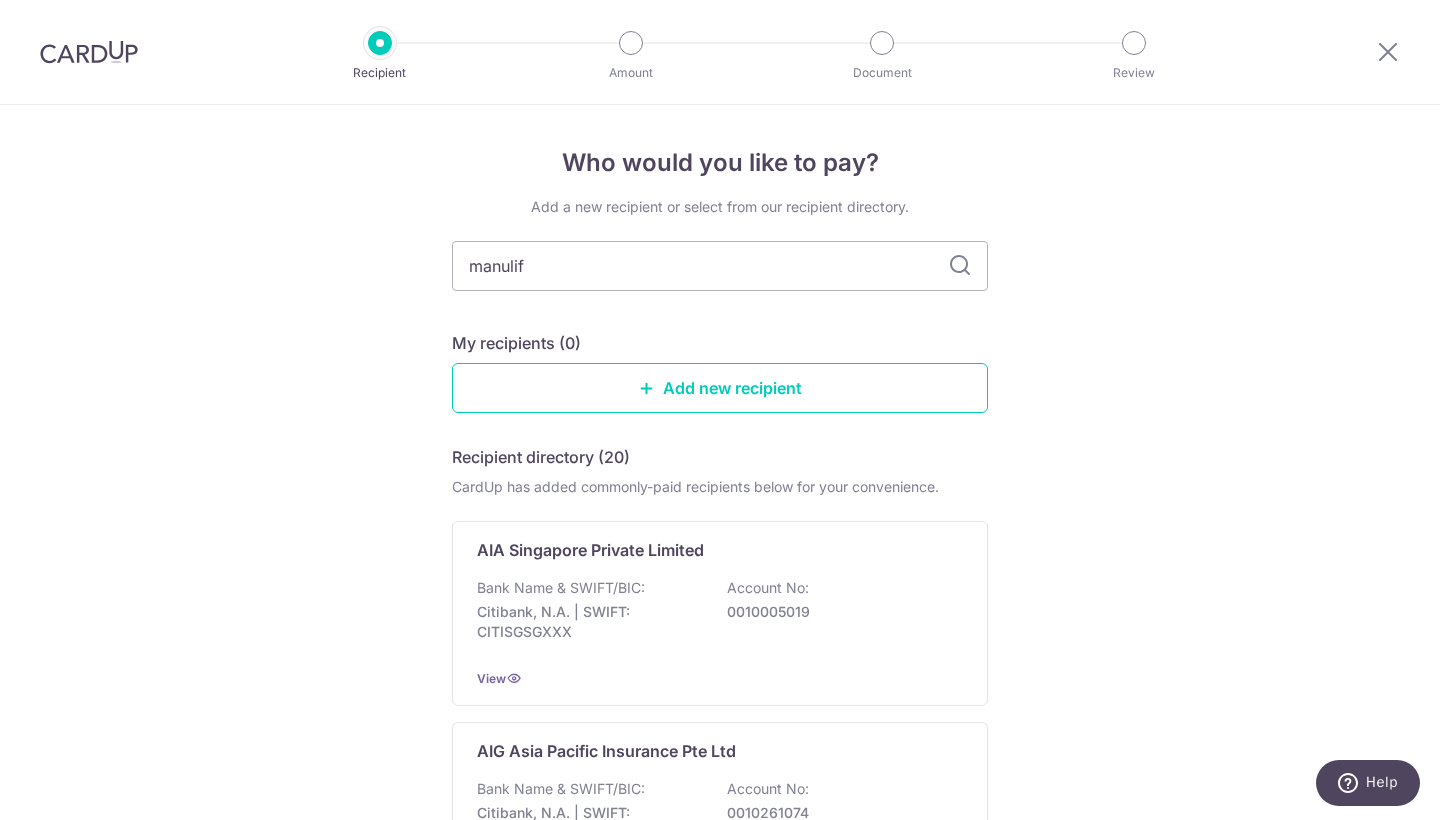 type on "manulife" 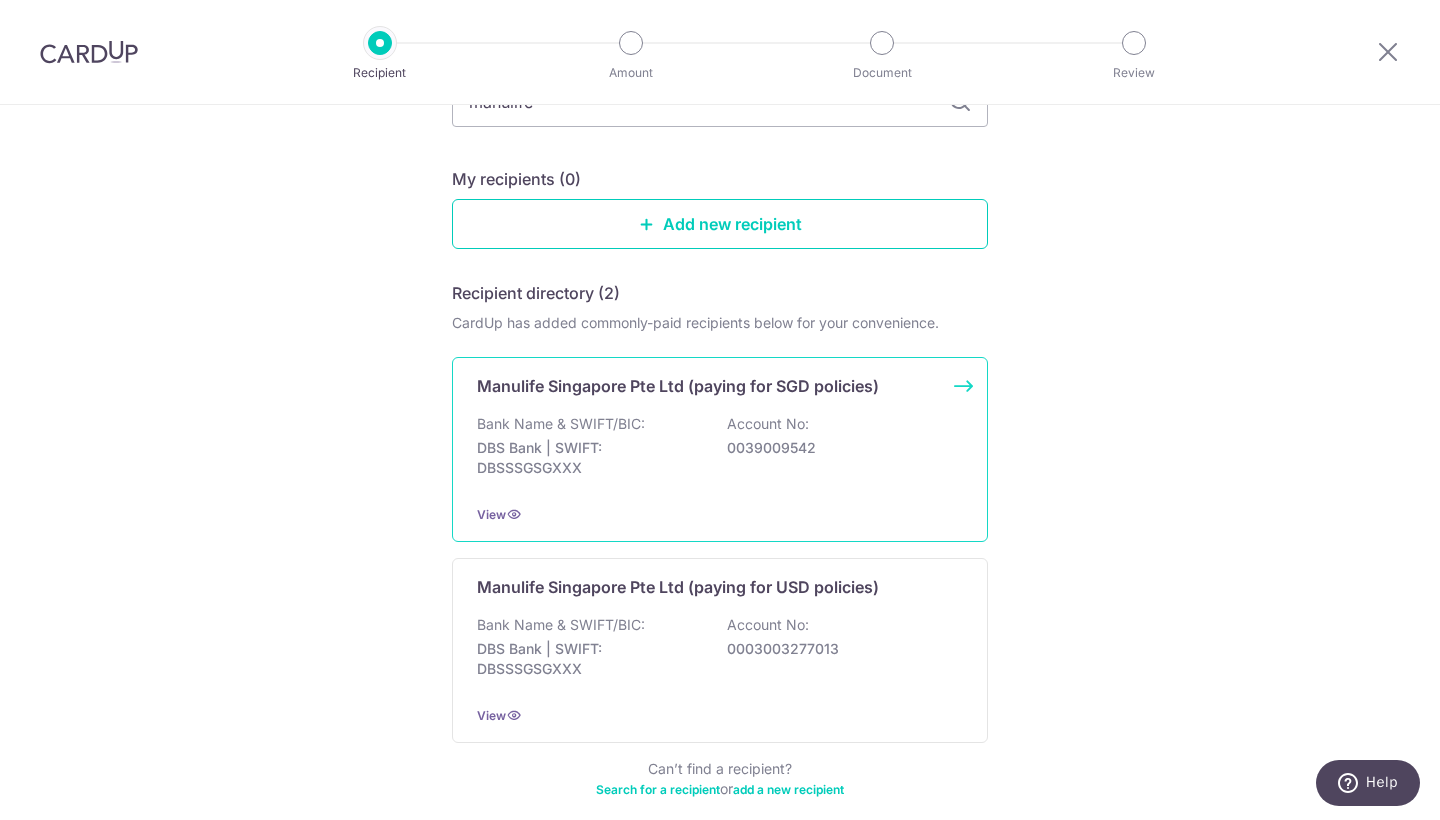 scroll, scrollTop: 203, scrollLeft: 0, axis: vertical 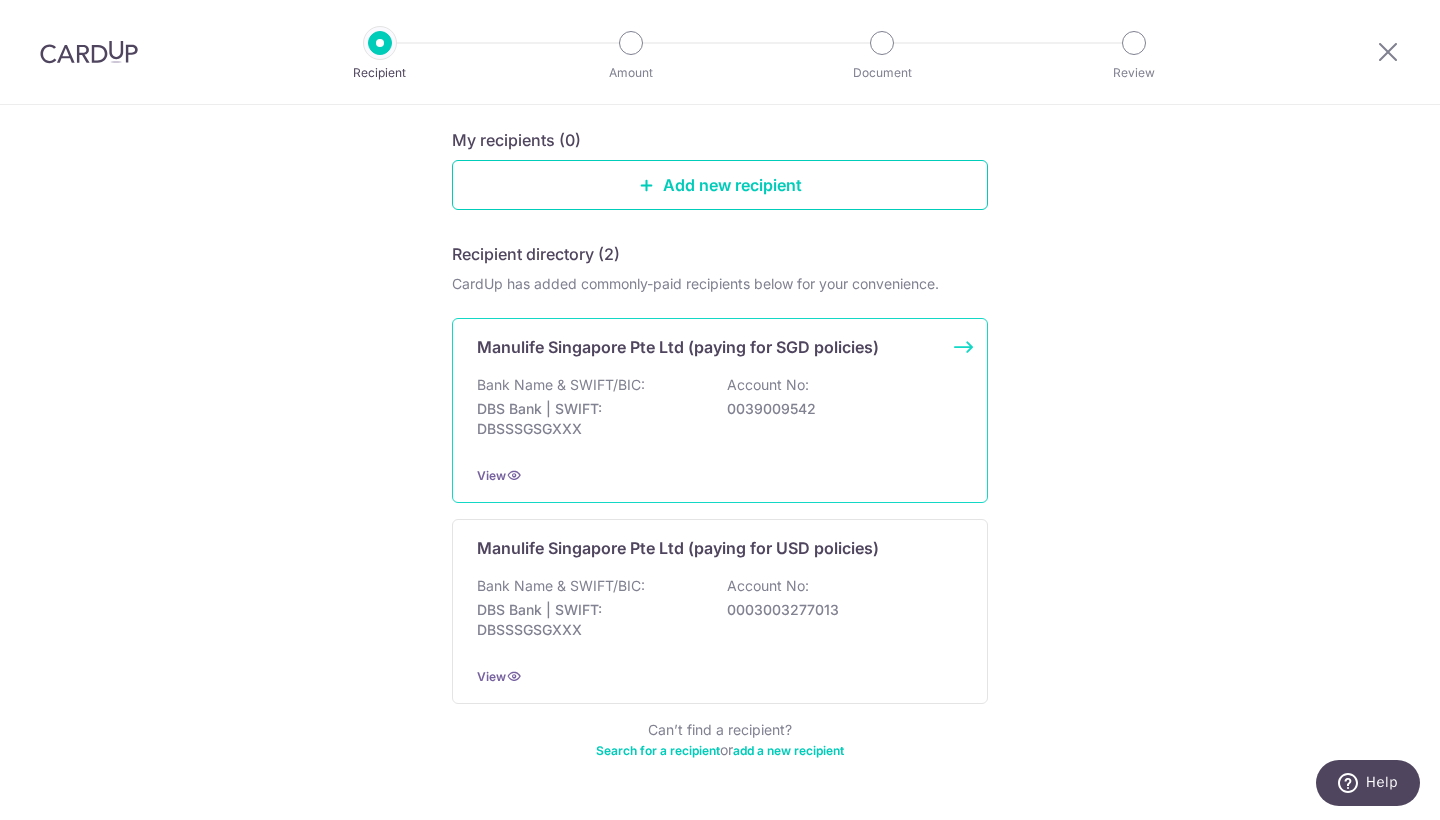 click on "Account No:" at bounding box center [768, 385] 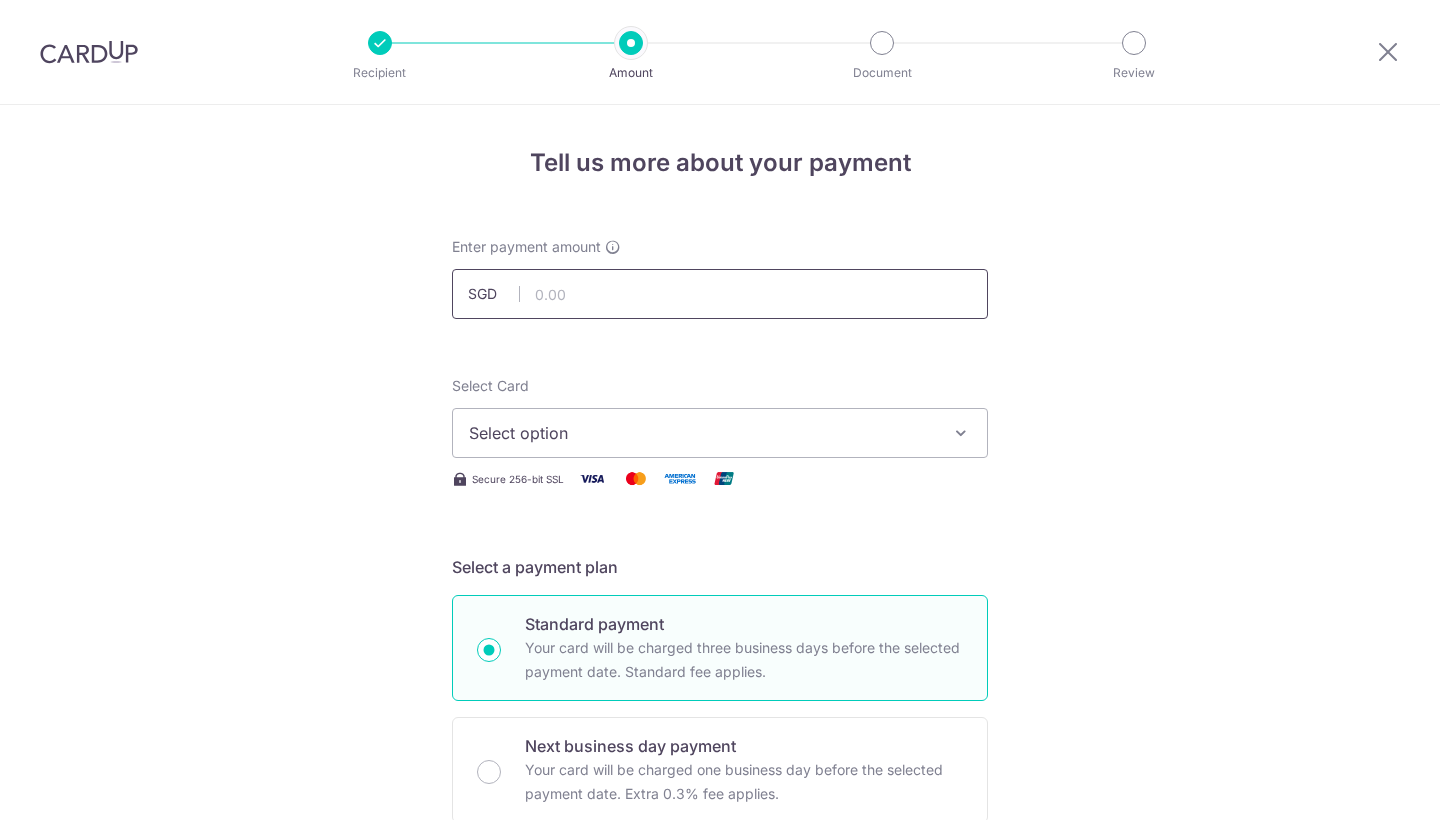 scroll, scrollTop: 0, scrollLeft: 0, axis: both 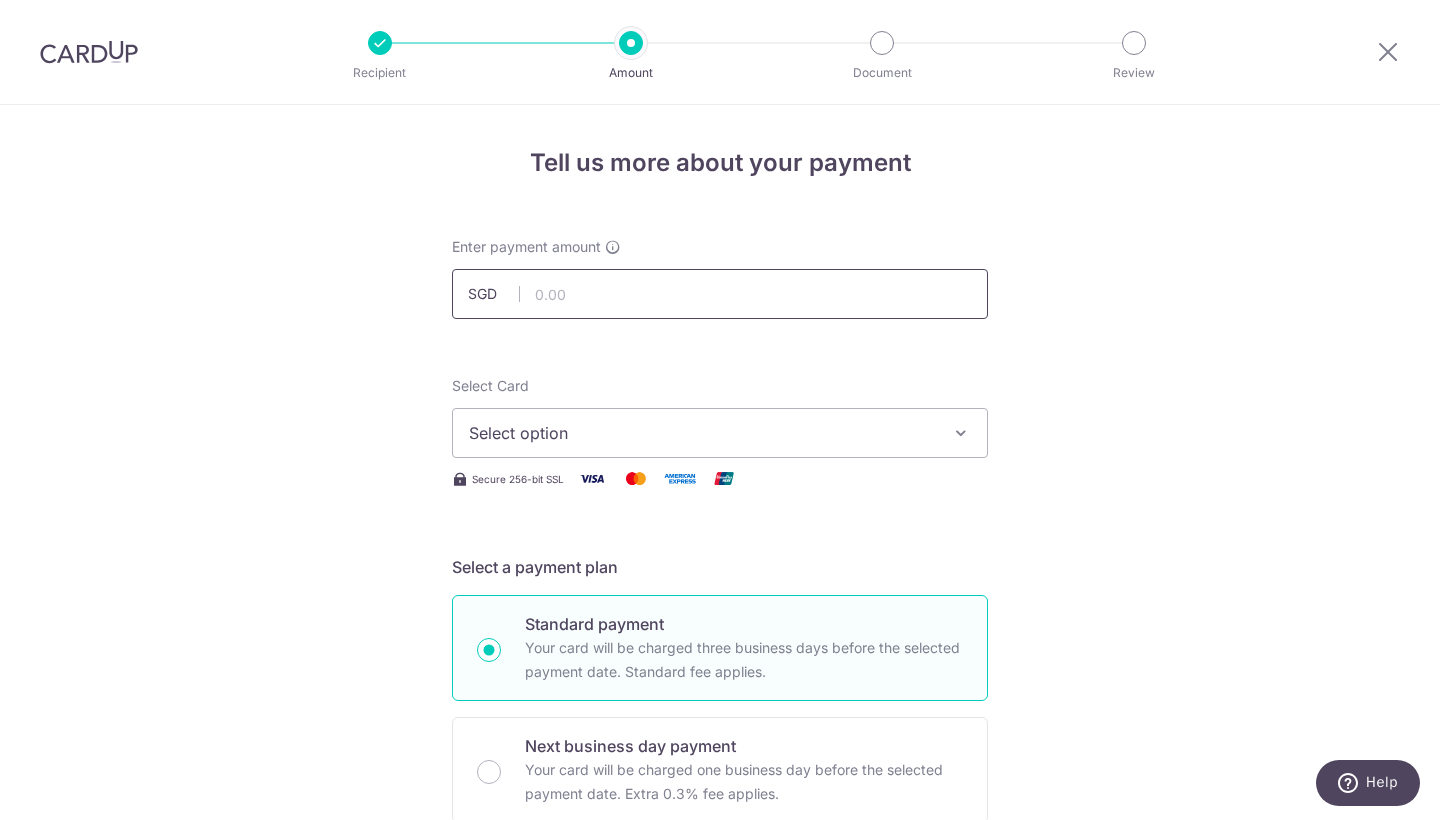 click at bounding box center (720, 294) 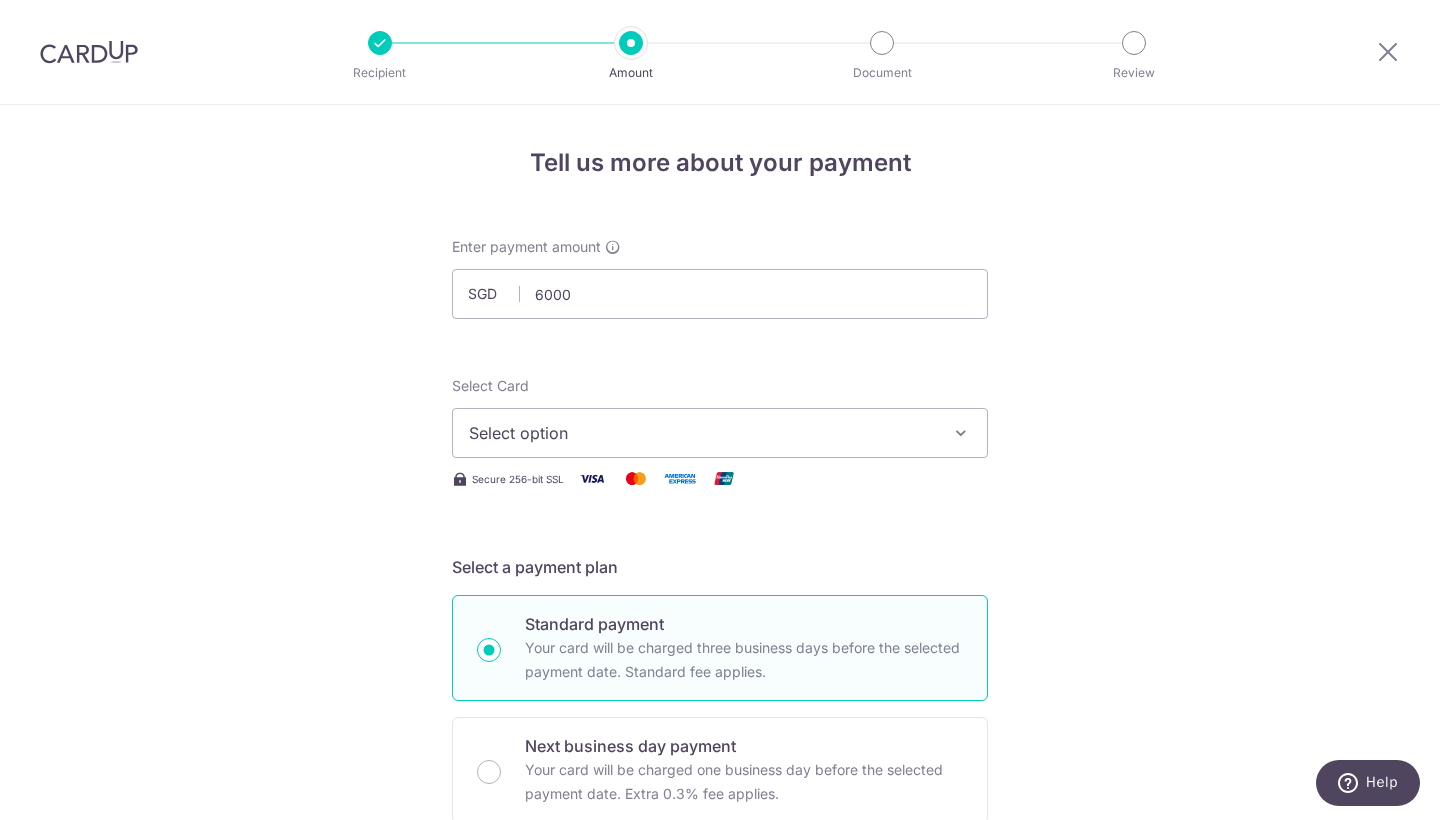 type on "6,000.00" 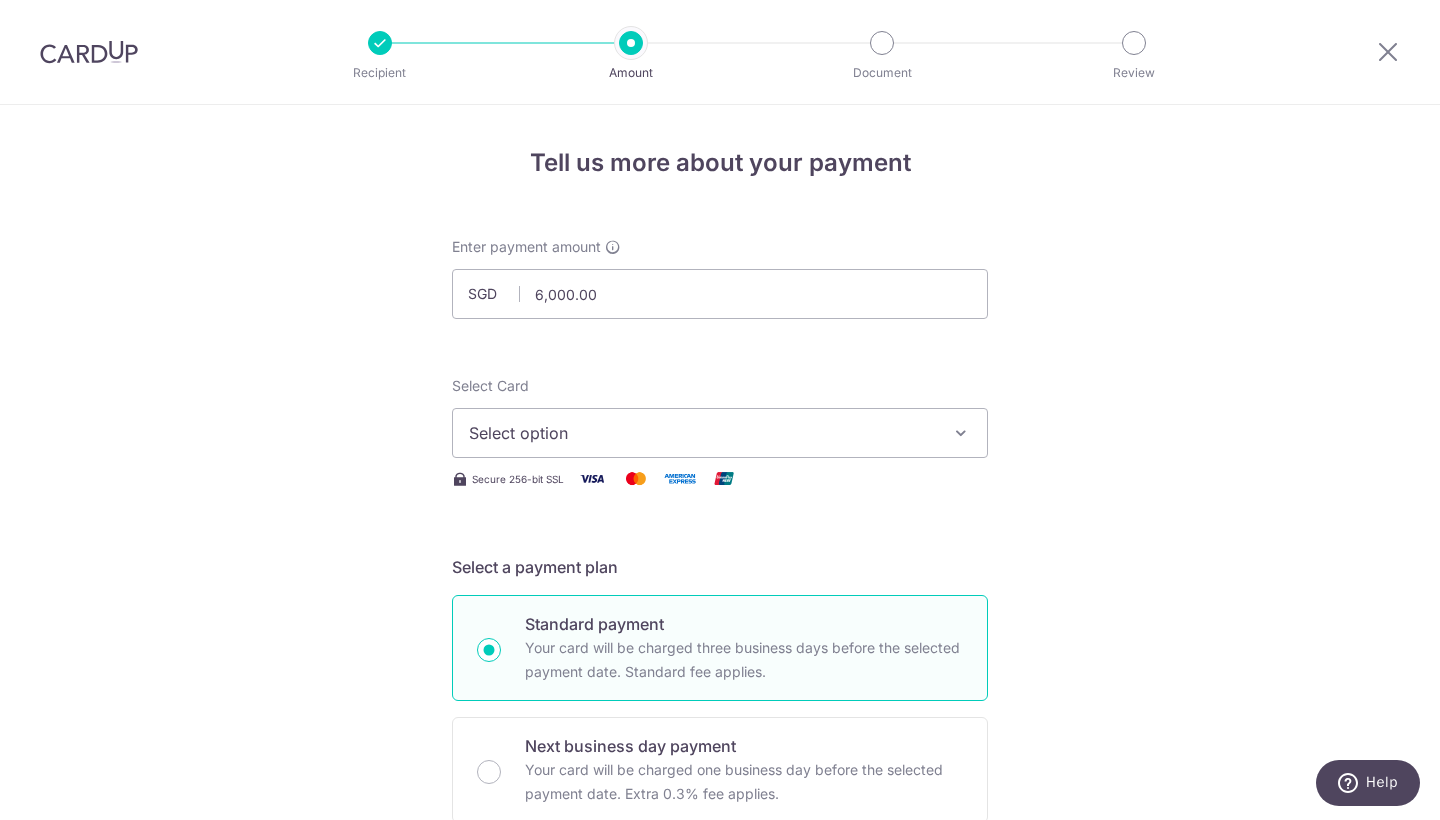 click on "Select option" at bounding box center [702, 433] 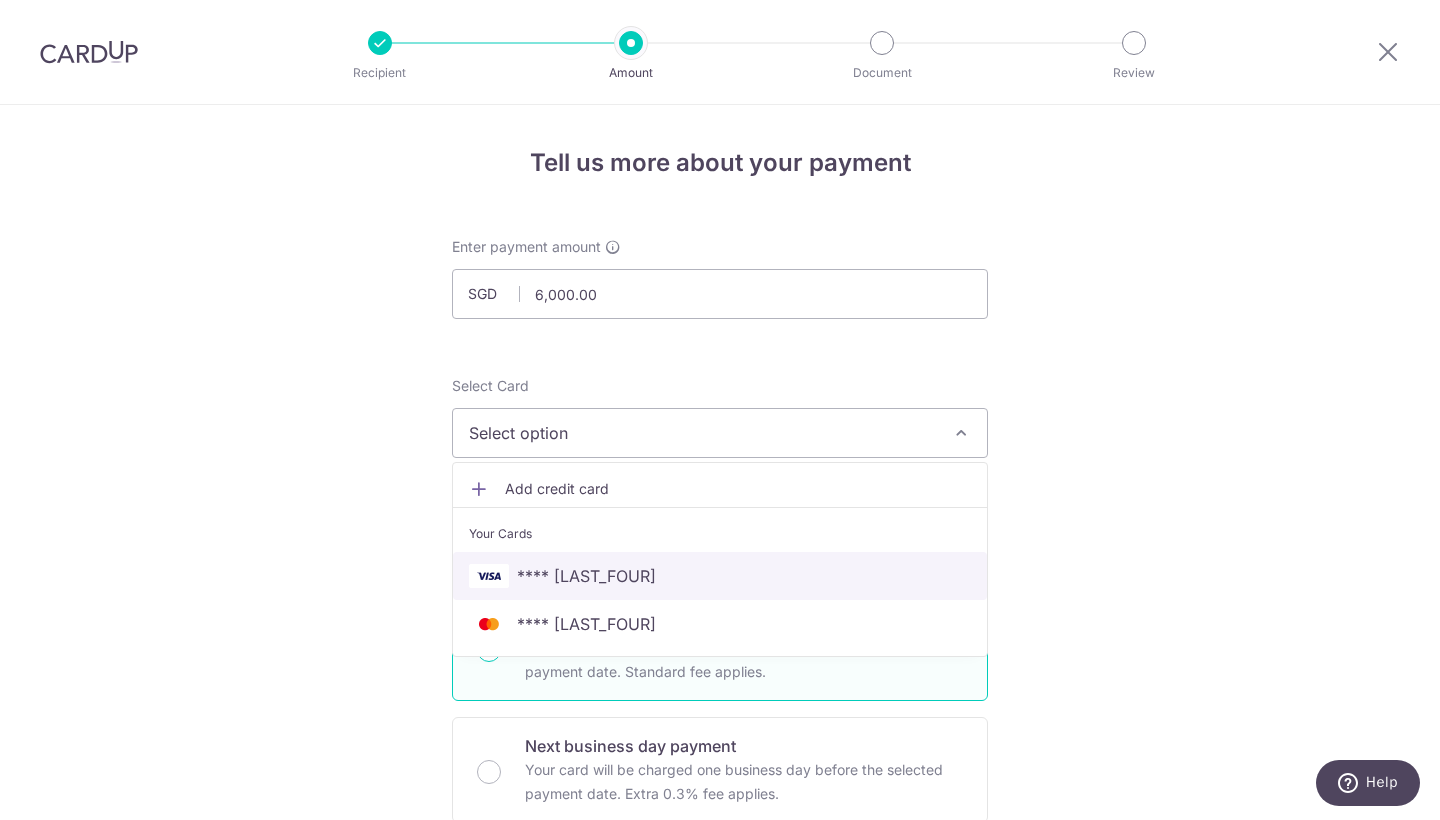 click on "**** 5793" at bounding box center [720, 576] 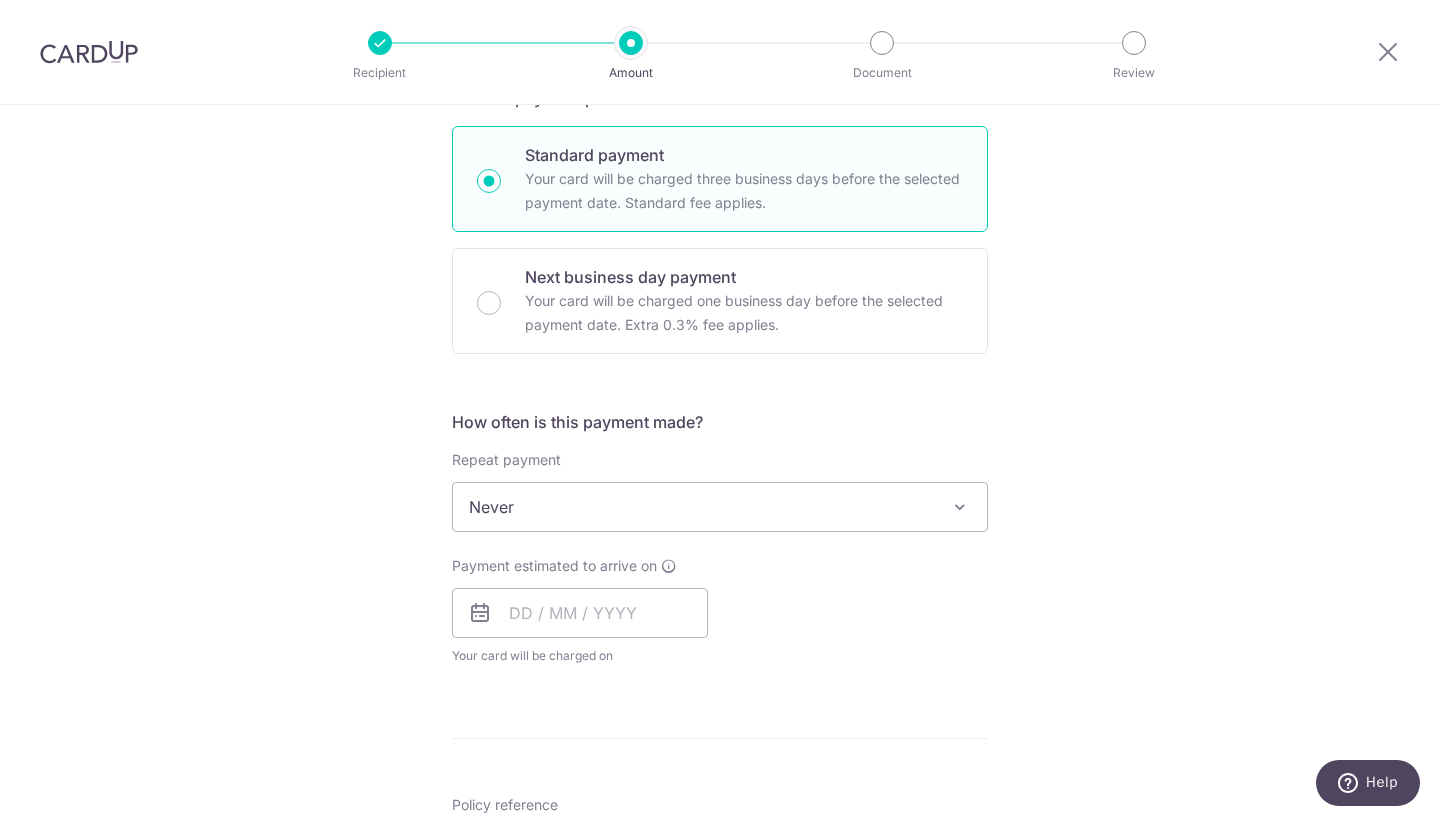 scroll, scrollTop: 473, scrollLeft: 0, axis: vertical 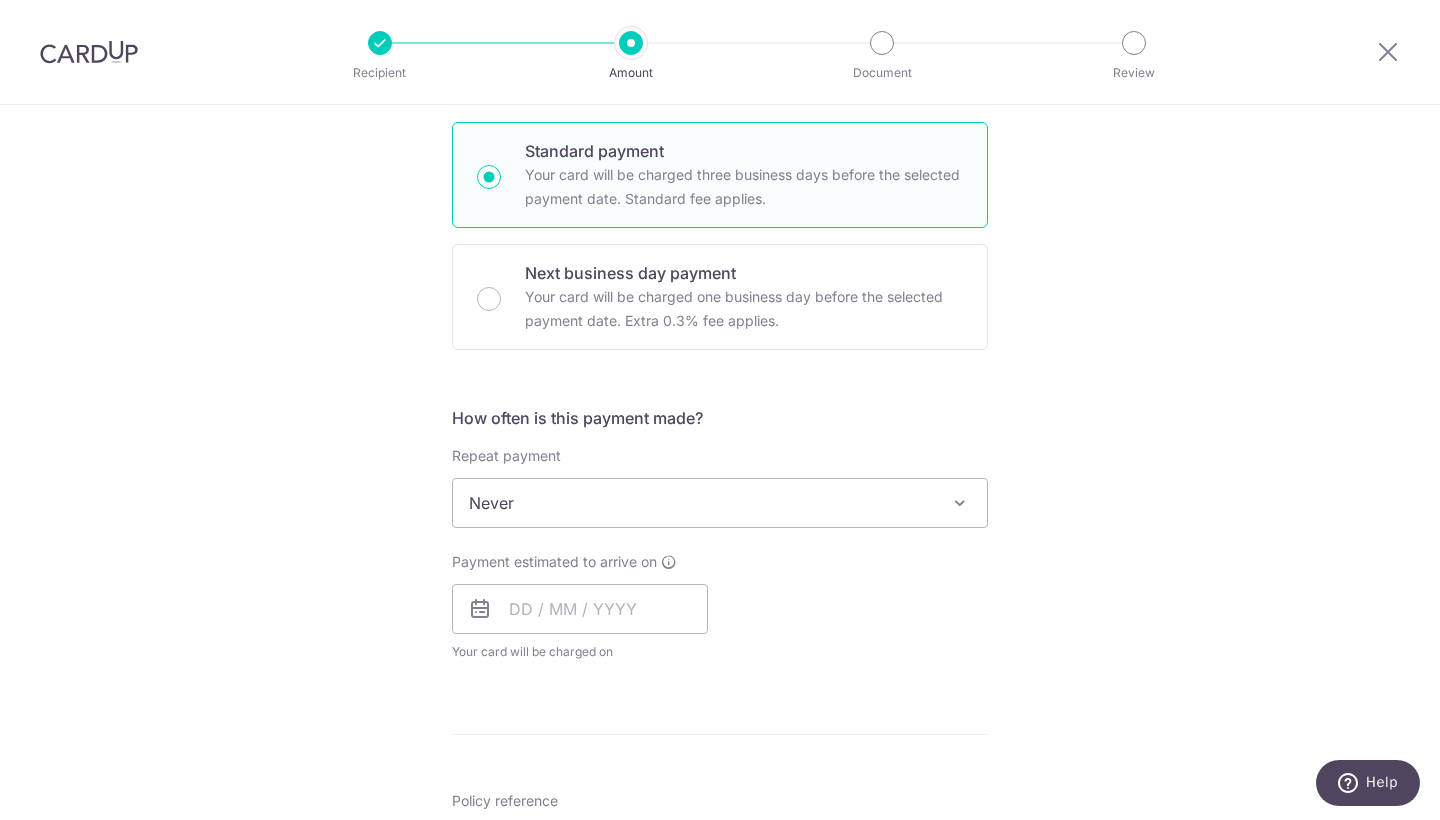 click at bounding box center (960, 503) 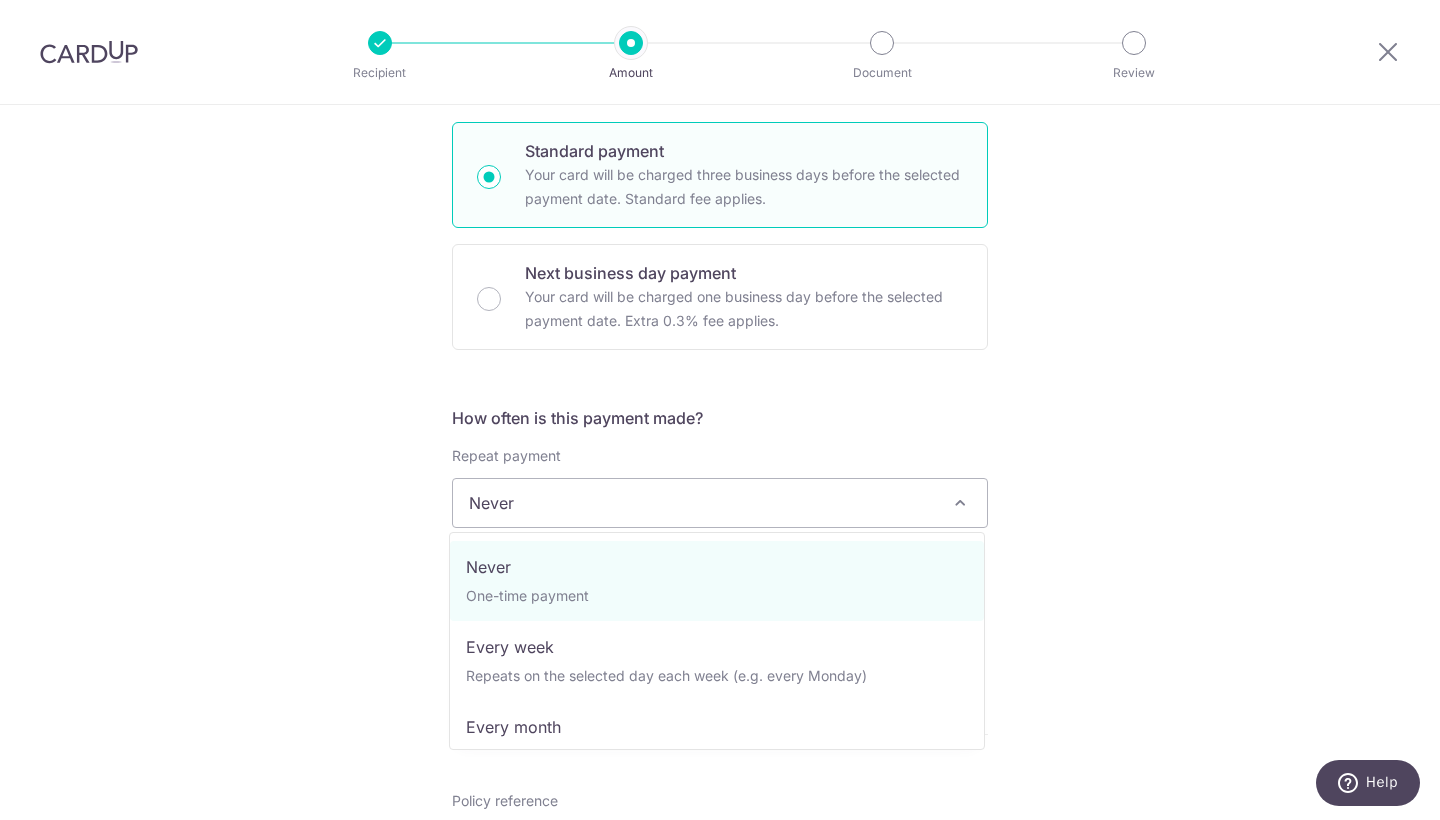 click at bounding box center [960, 503] 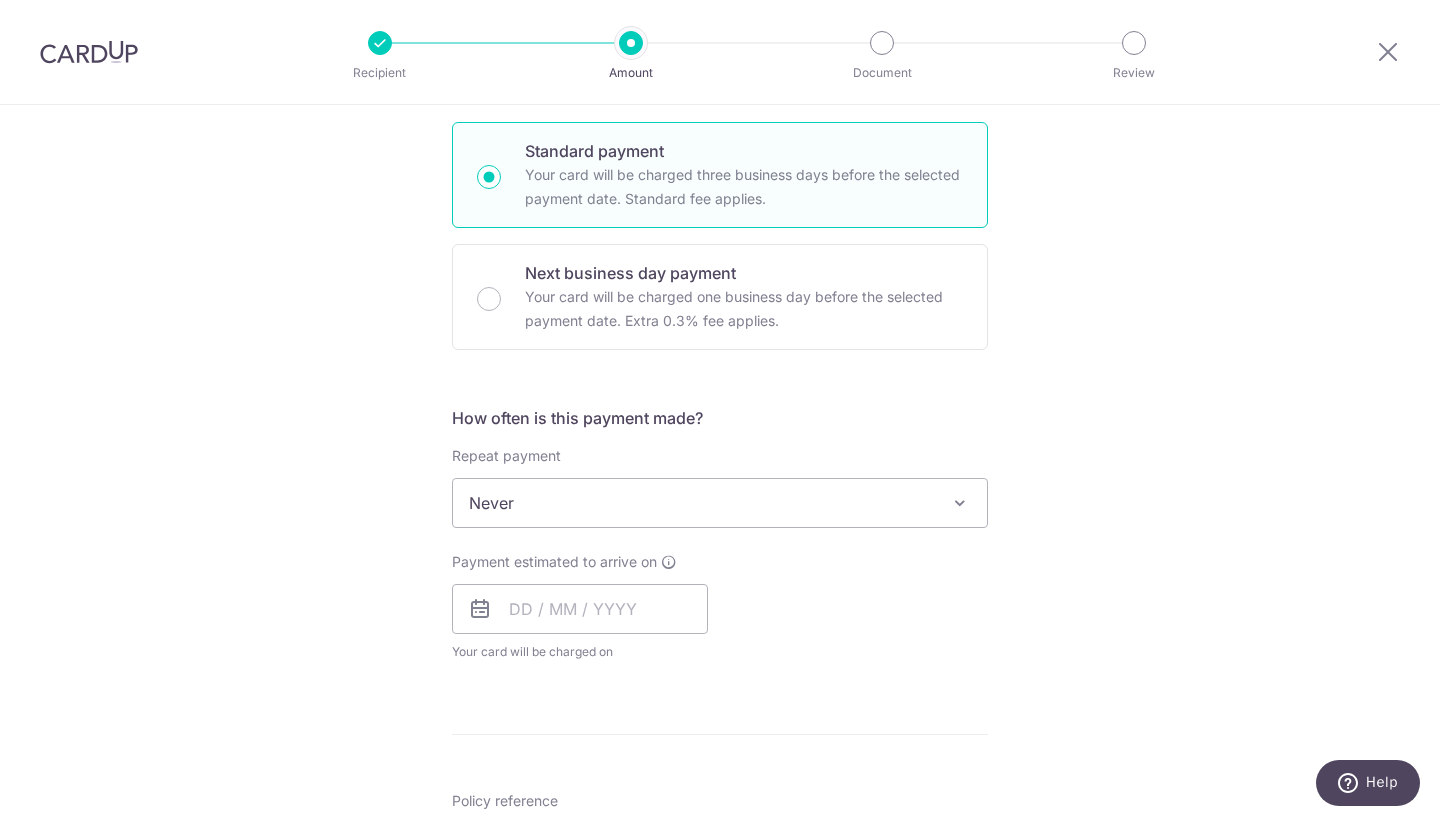 click at bounding box center (960, 503) 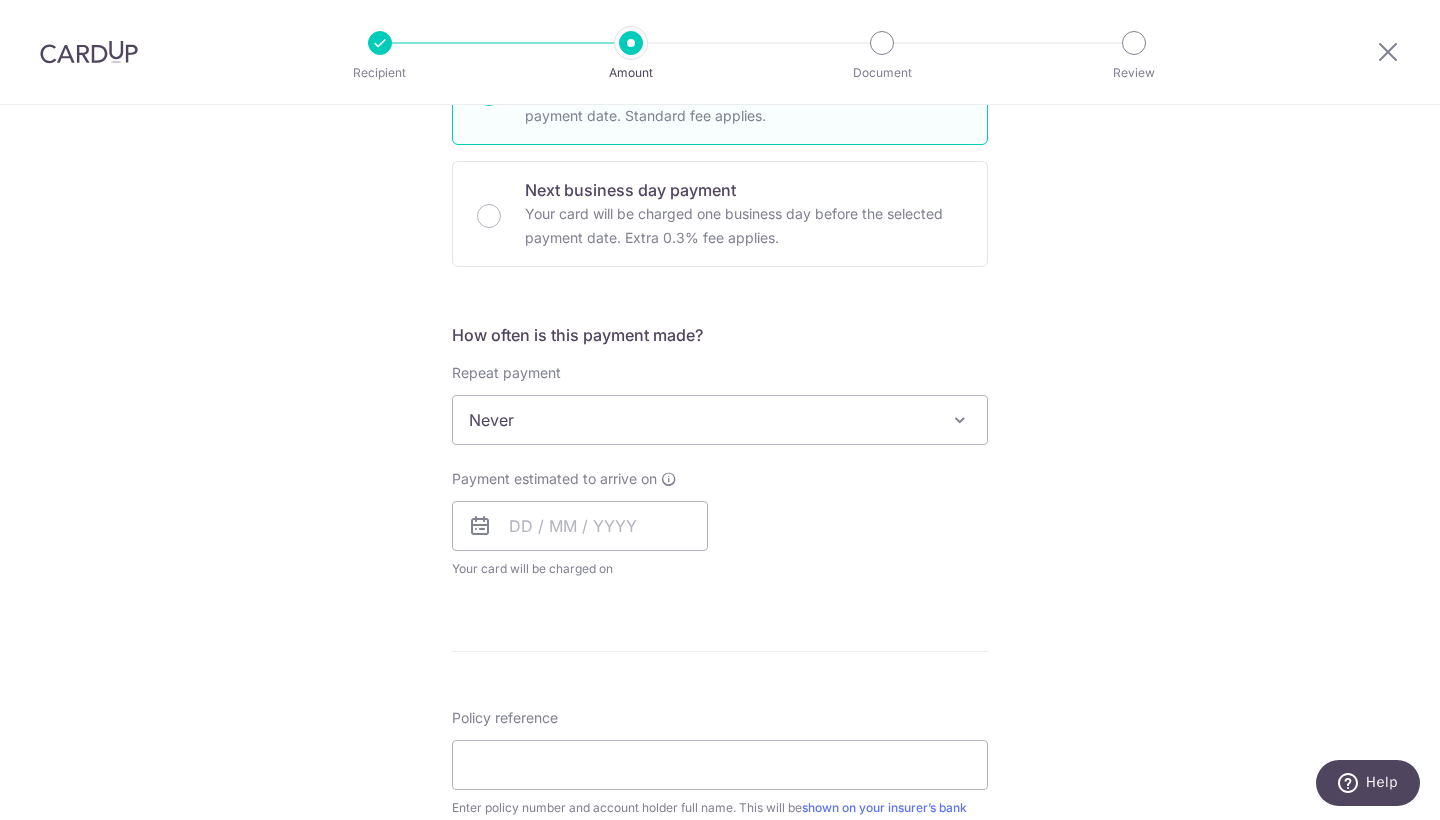 scroll, scrollTop: 602, scrollLeft: 0, axis: vertical 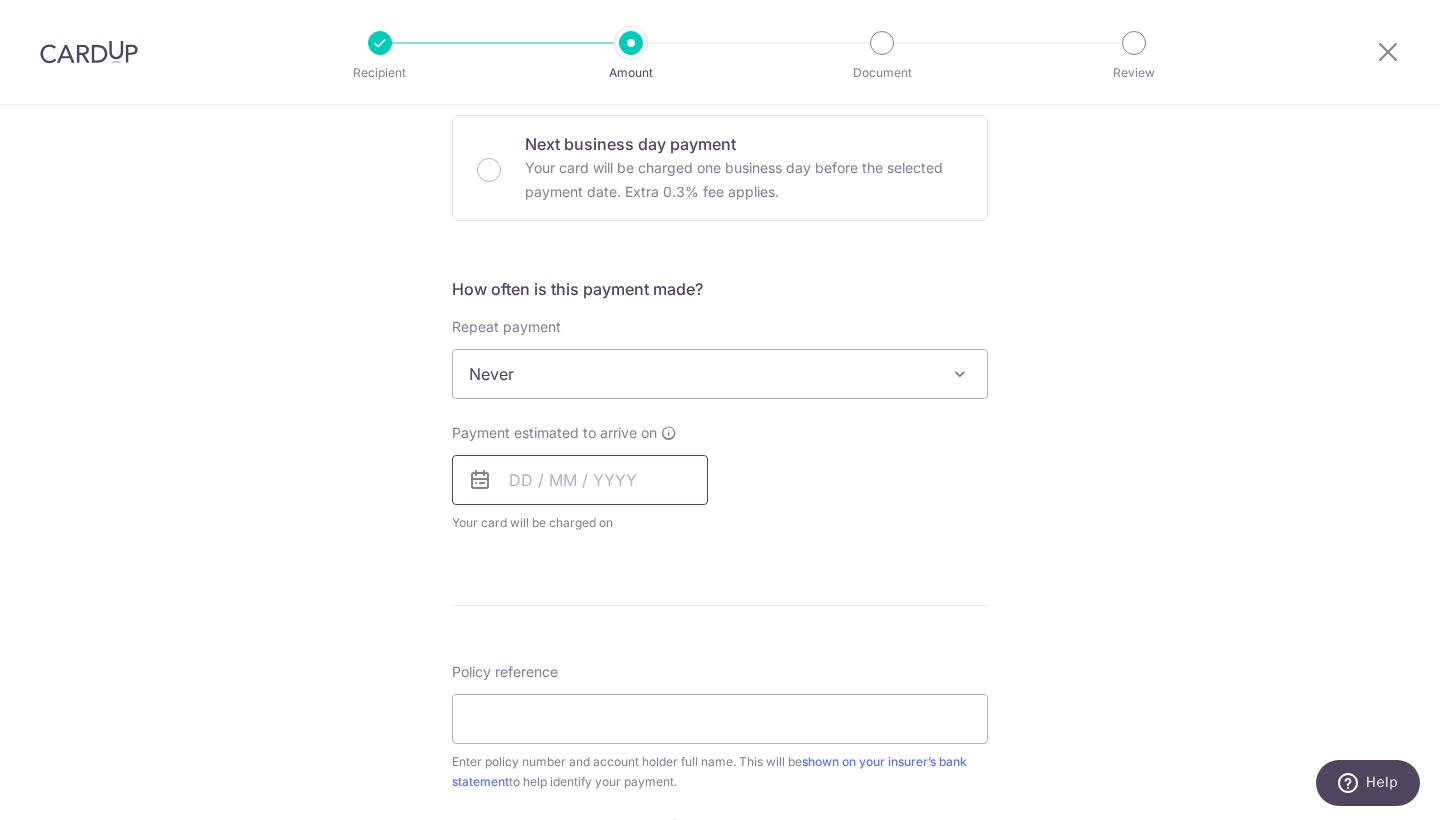 click at bounding box center (580, 480) 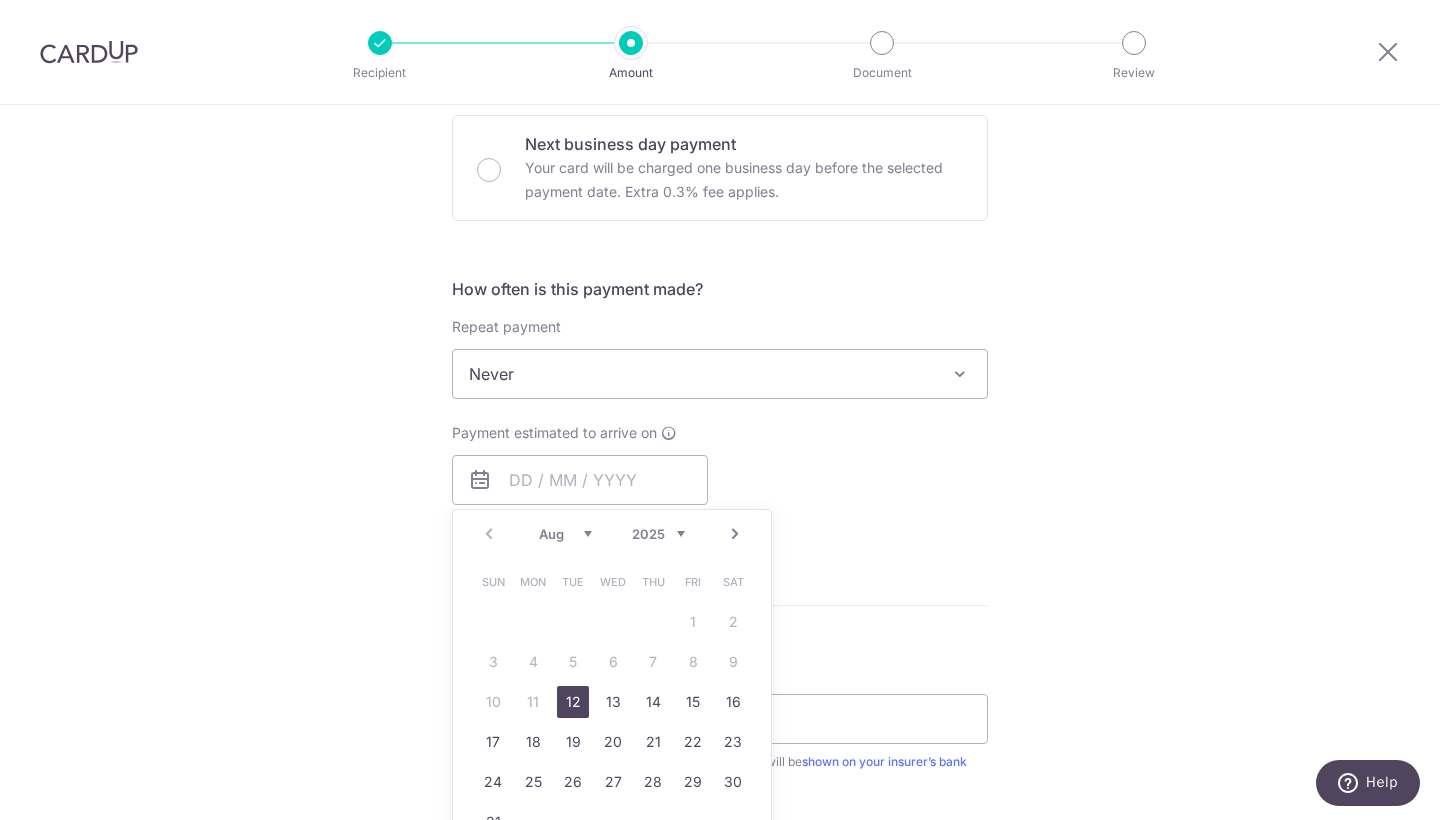 click on "12" at bounding box center [573, 702] 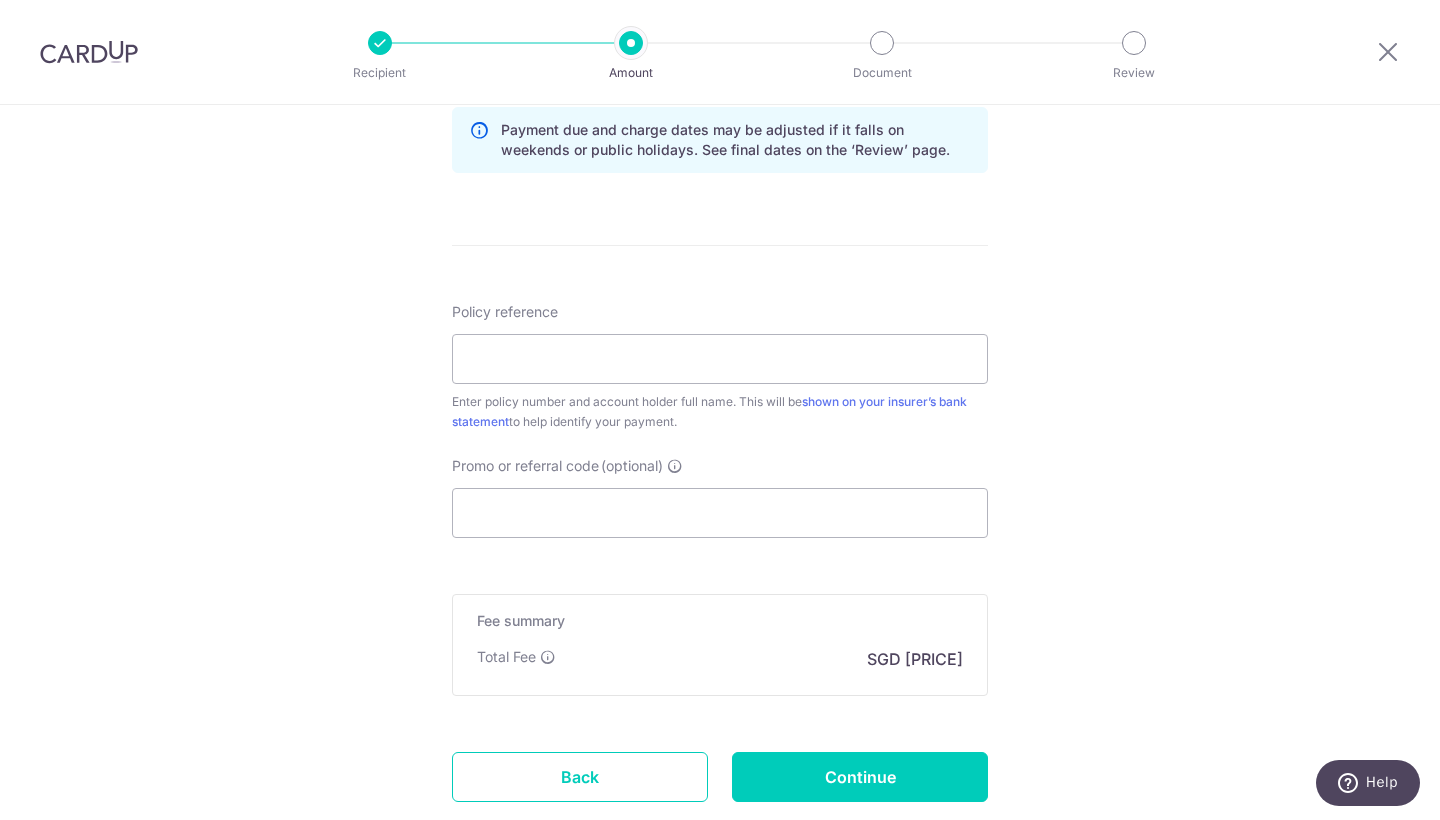 scroll, scrollTop: 1045, scrollLeft: 0, axis: vertical 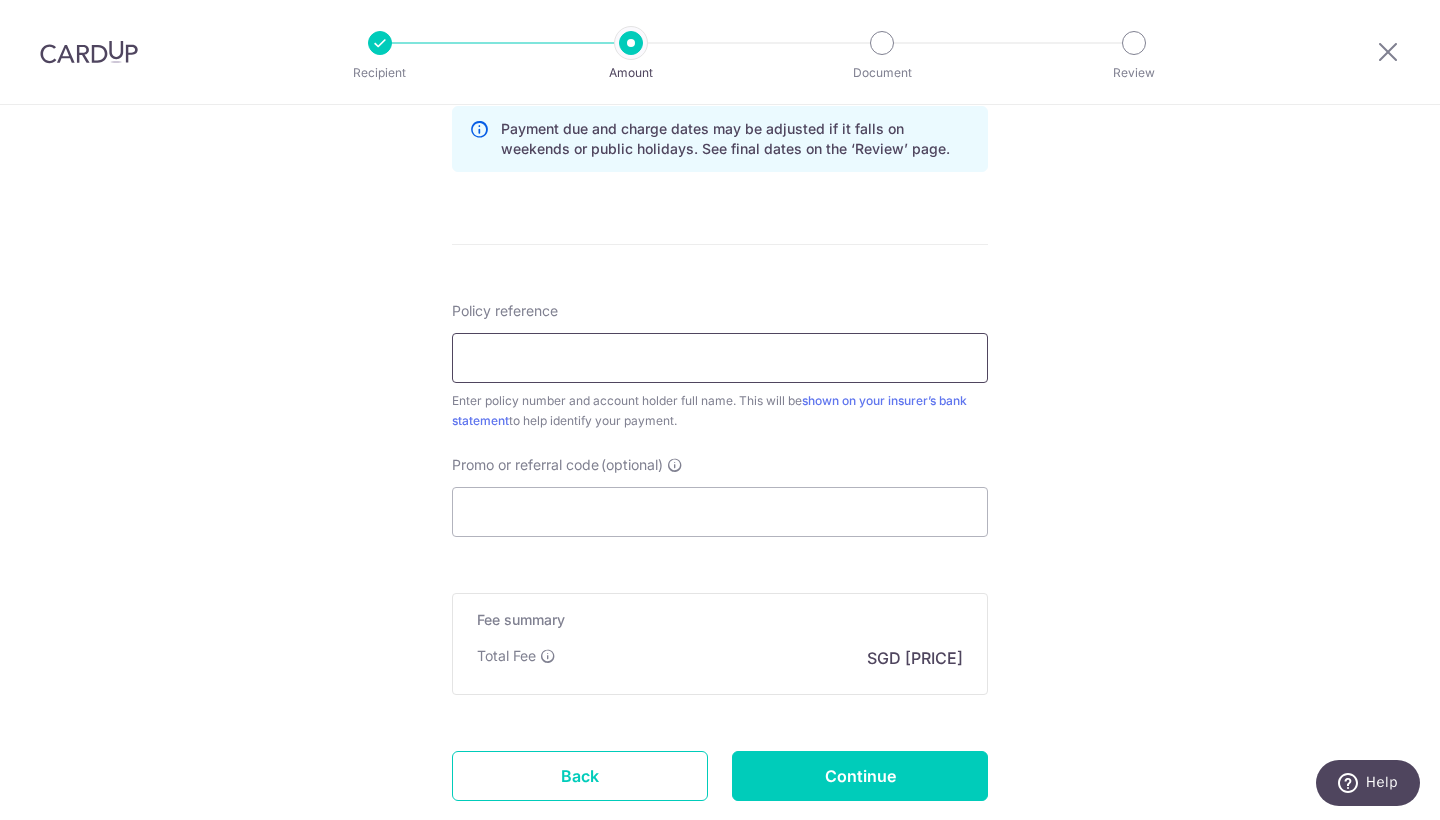 click on "Policy reference" at bounding box center [720, 358] 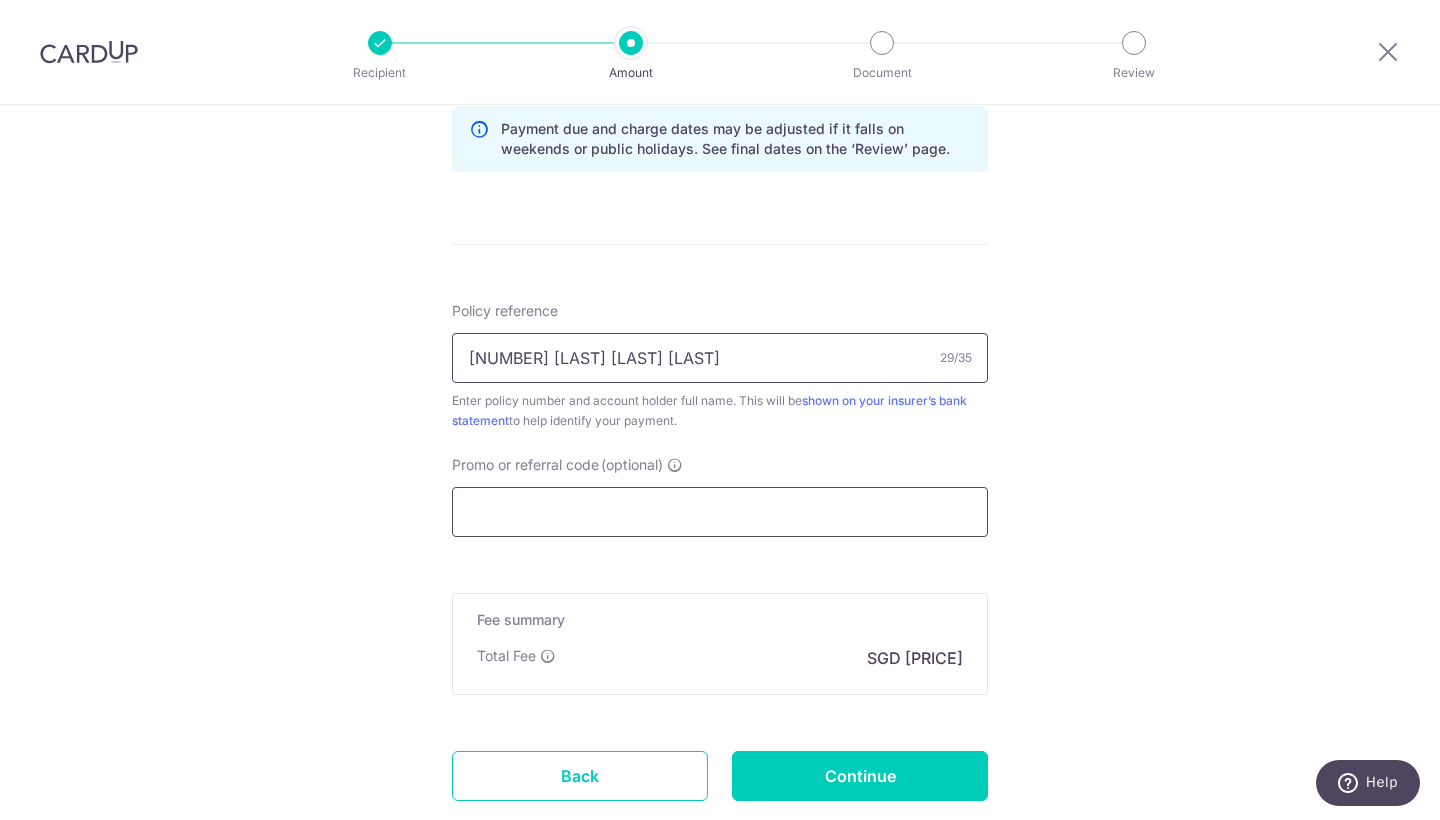 type on "[NUMBER] [LAST] [FIRST] [FIRST]" 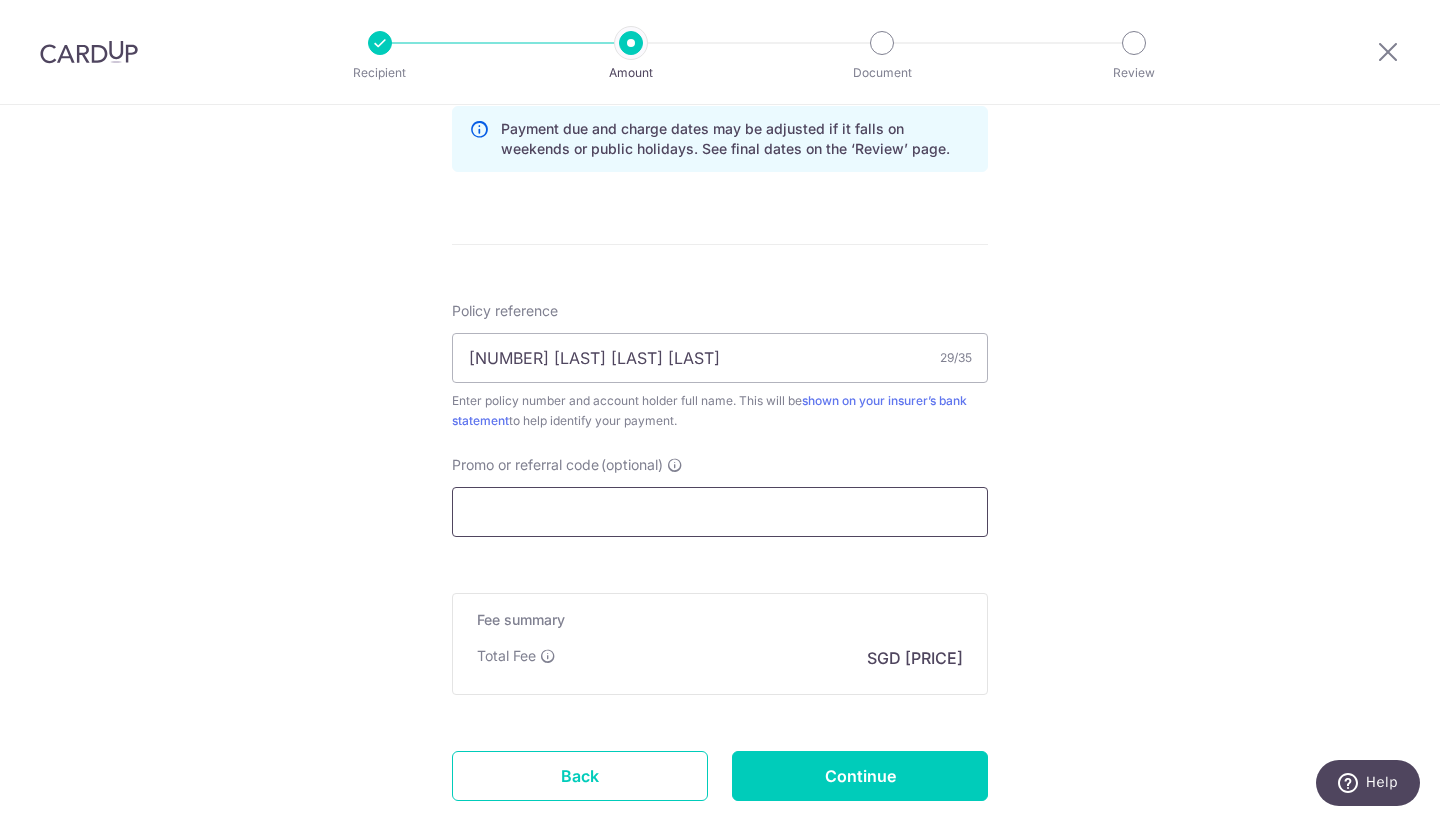 click on "Promo or referral code
(optional)" at bounding box center (720, 512) 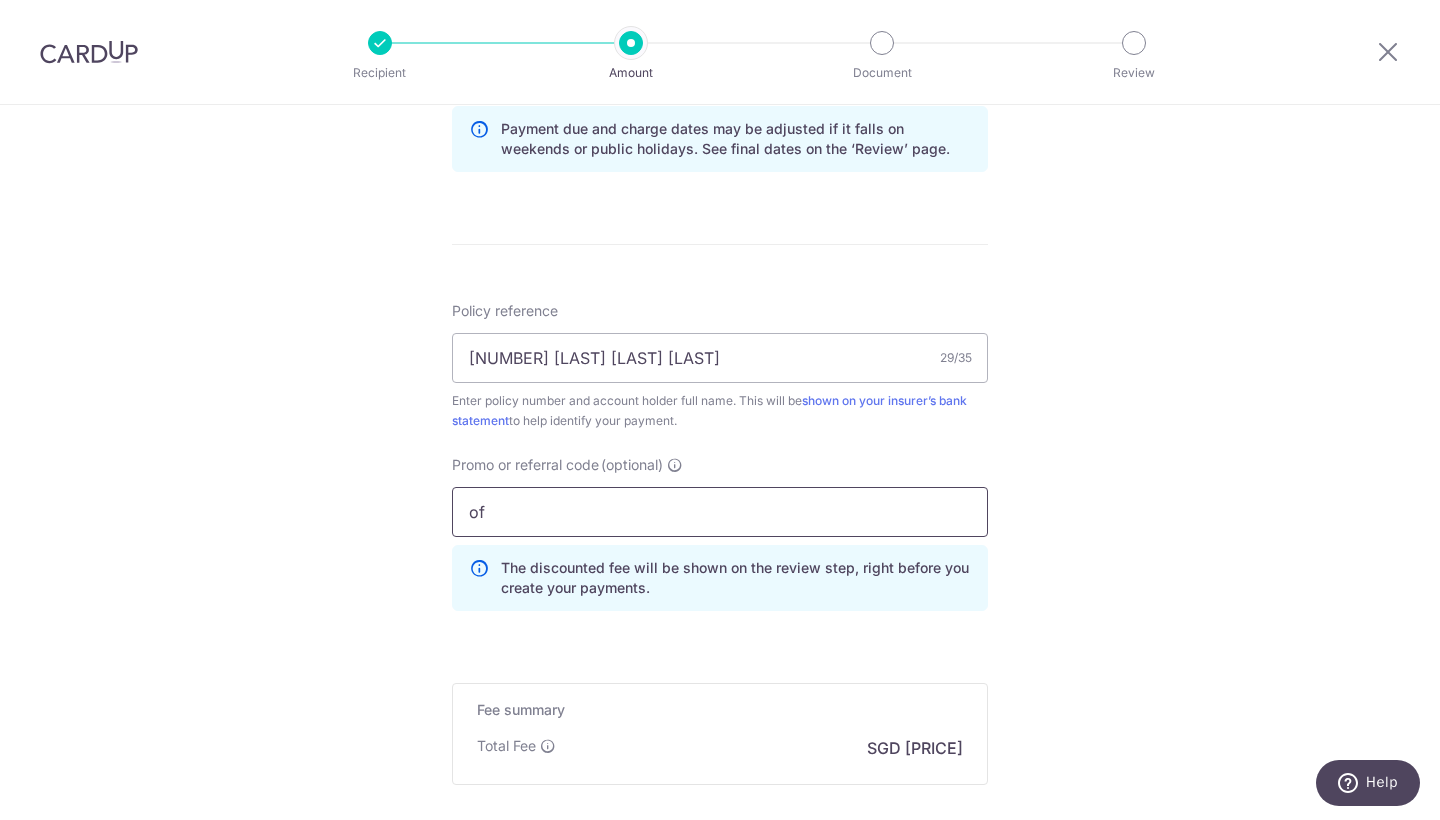 type on "o" 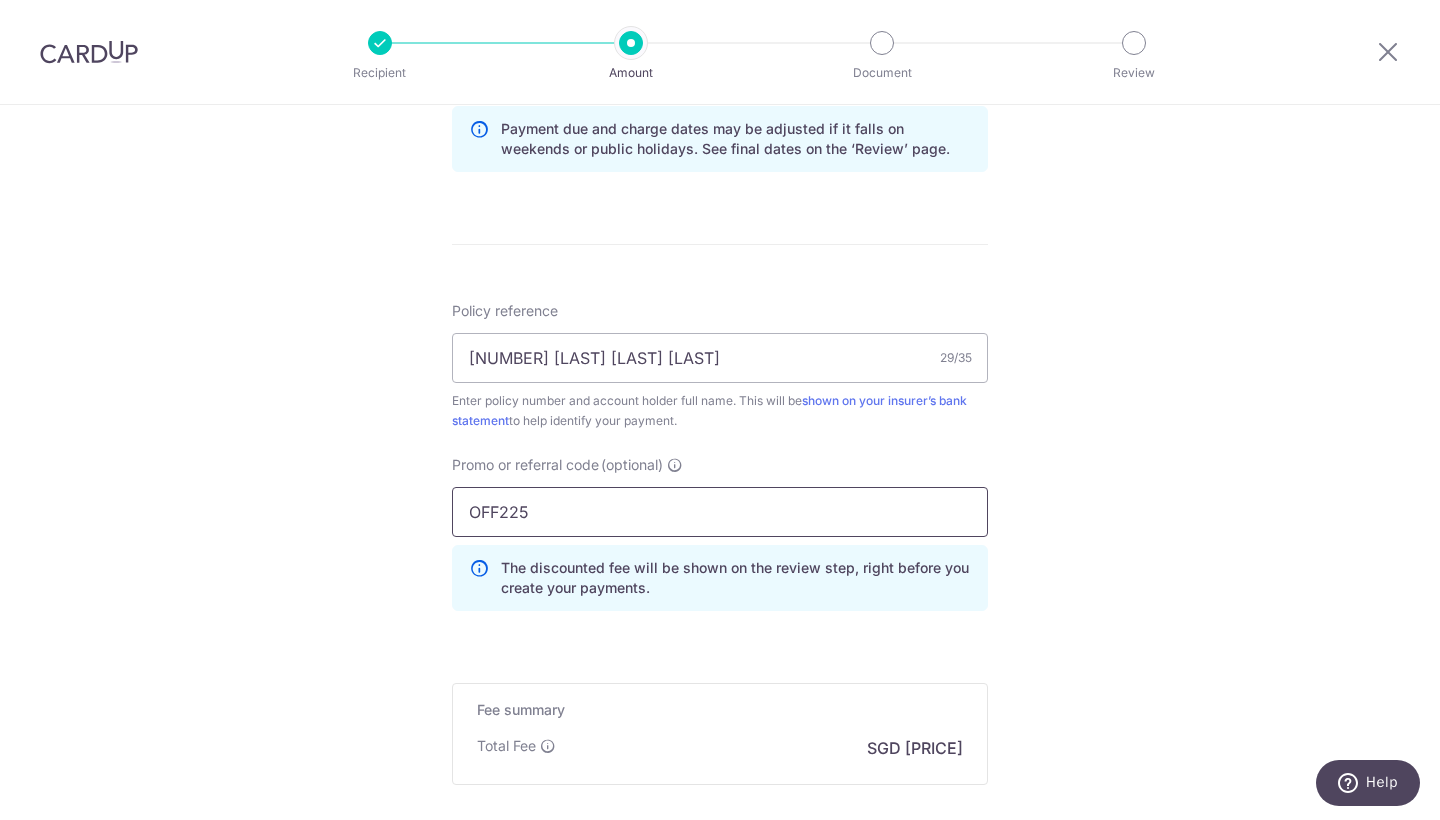type on "OFF225" 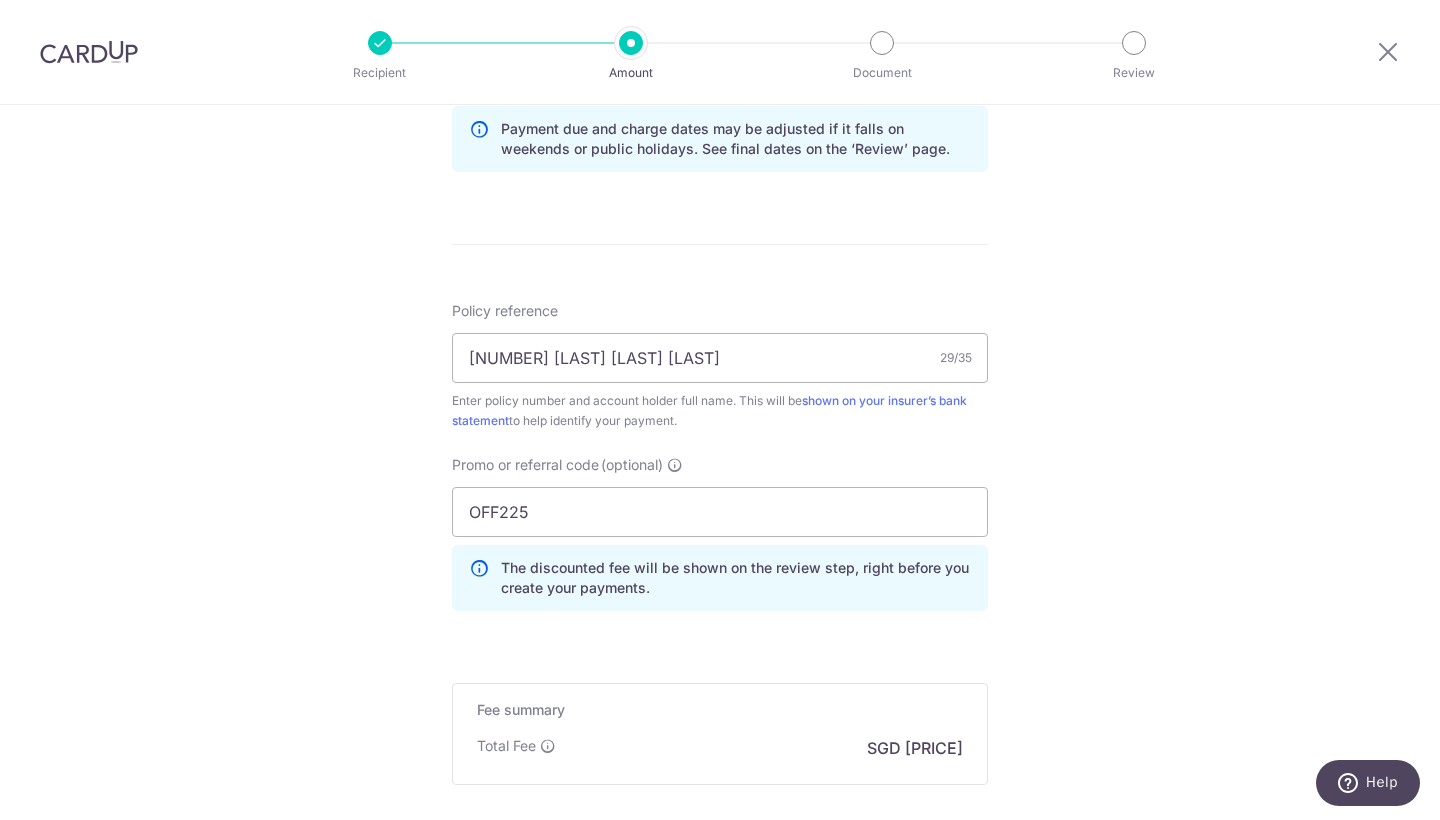 click on "Tell us more about your payment
Enter payment amount
SGD
6,000.00
6000.00
Select Card
**** 5793
Add credit card
Your Cards
**** 5793
**** 3834
Secure 256-bit SSL
Text
New card details
Card
Secure 256-bit SSL" at bounding box center [720, 50] 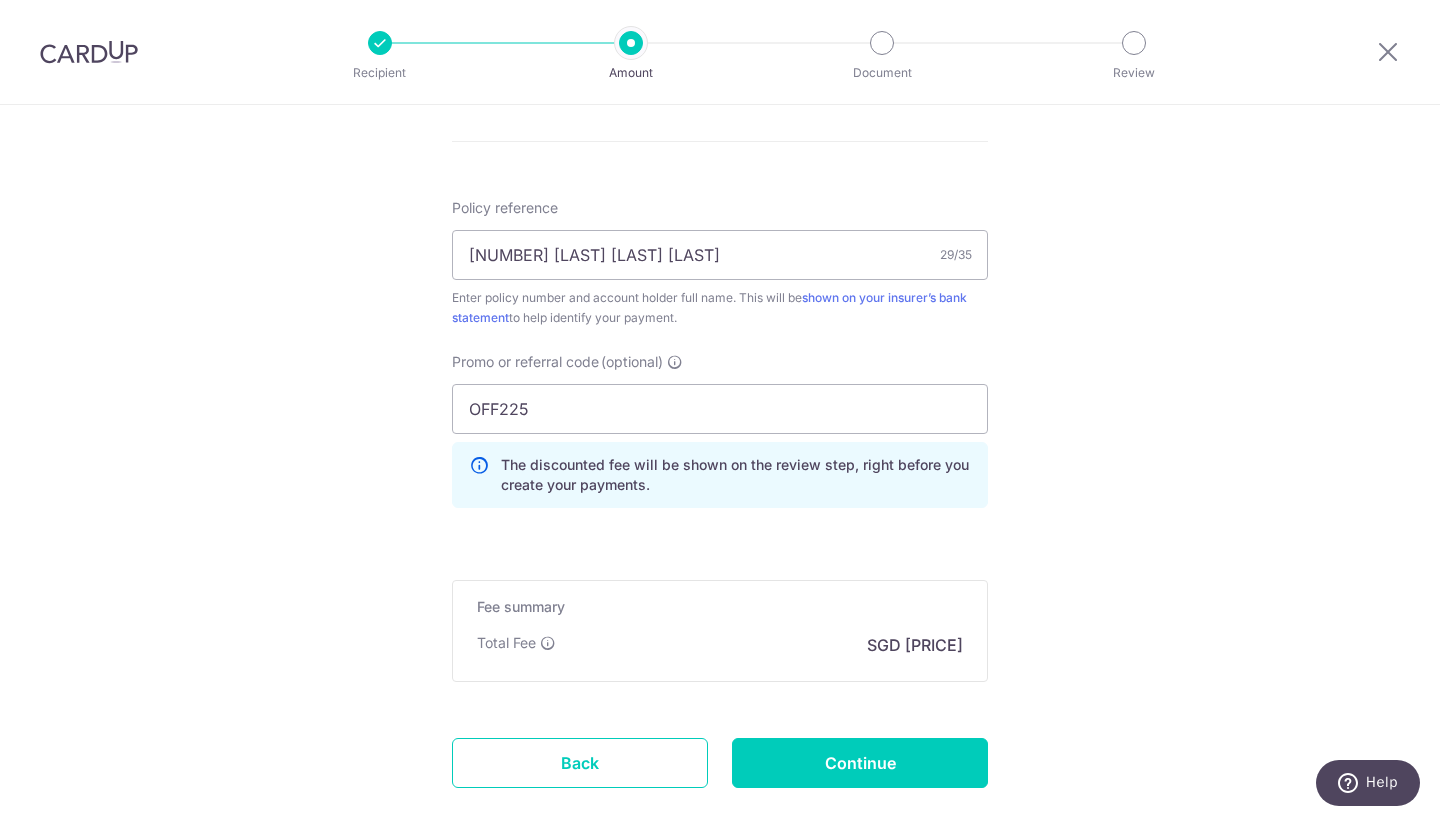 scroll, scrollTop: 1187, scrollLeft: 0, axis: vertical 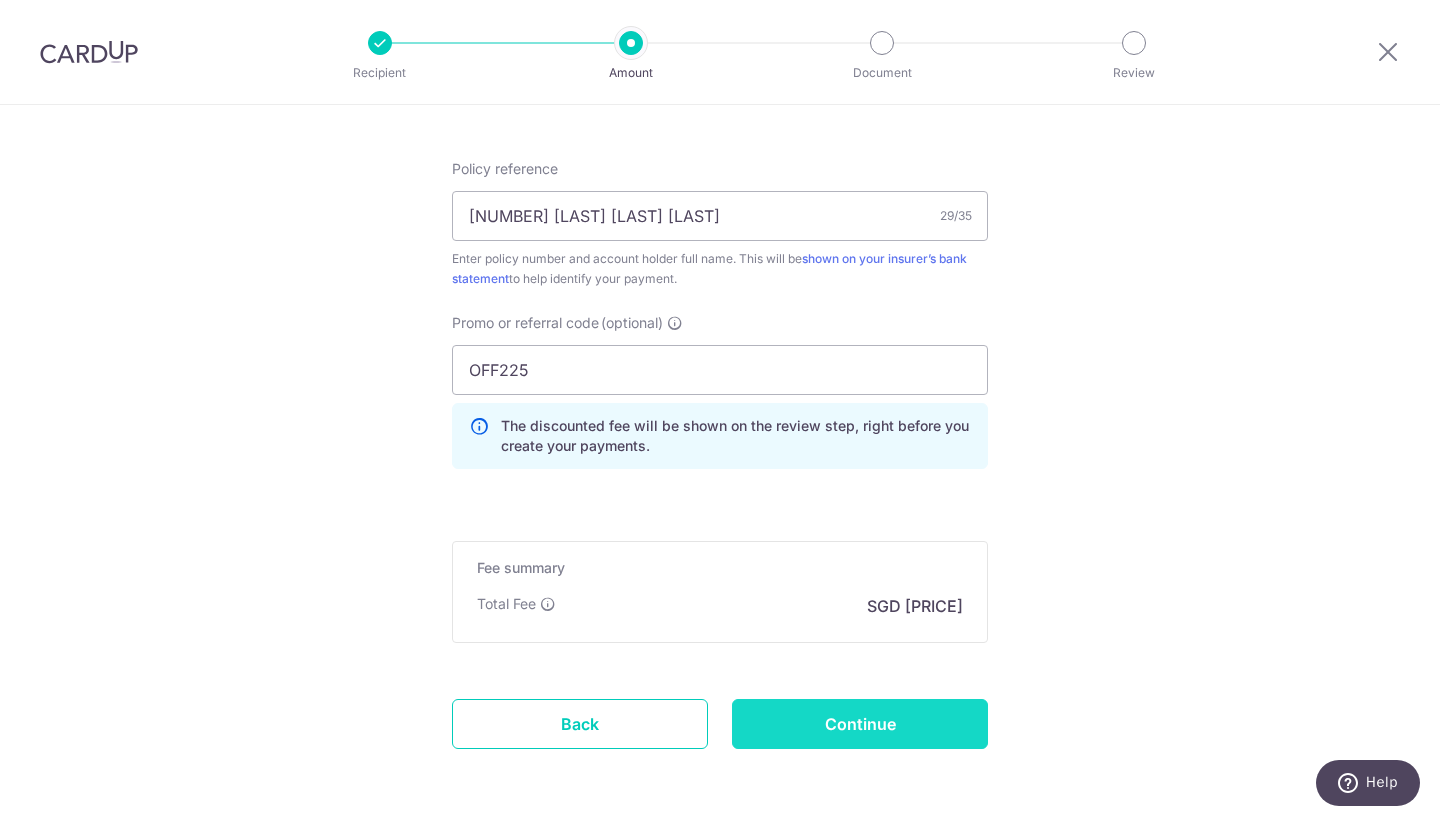click on "Continue" at bounding box center (860, 724) 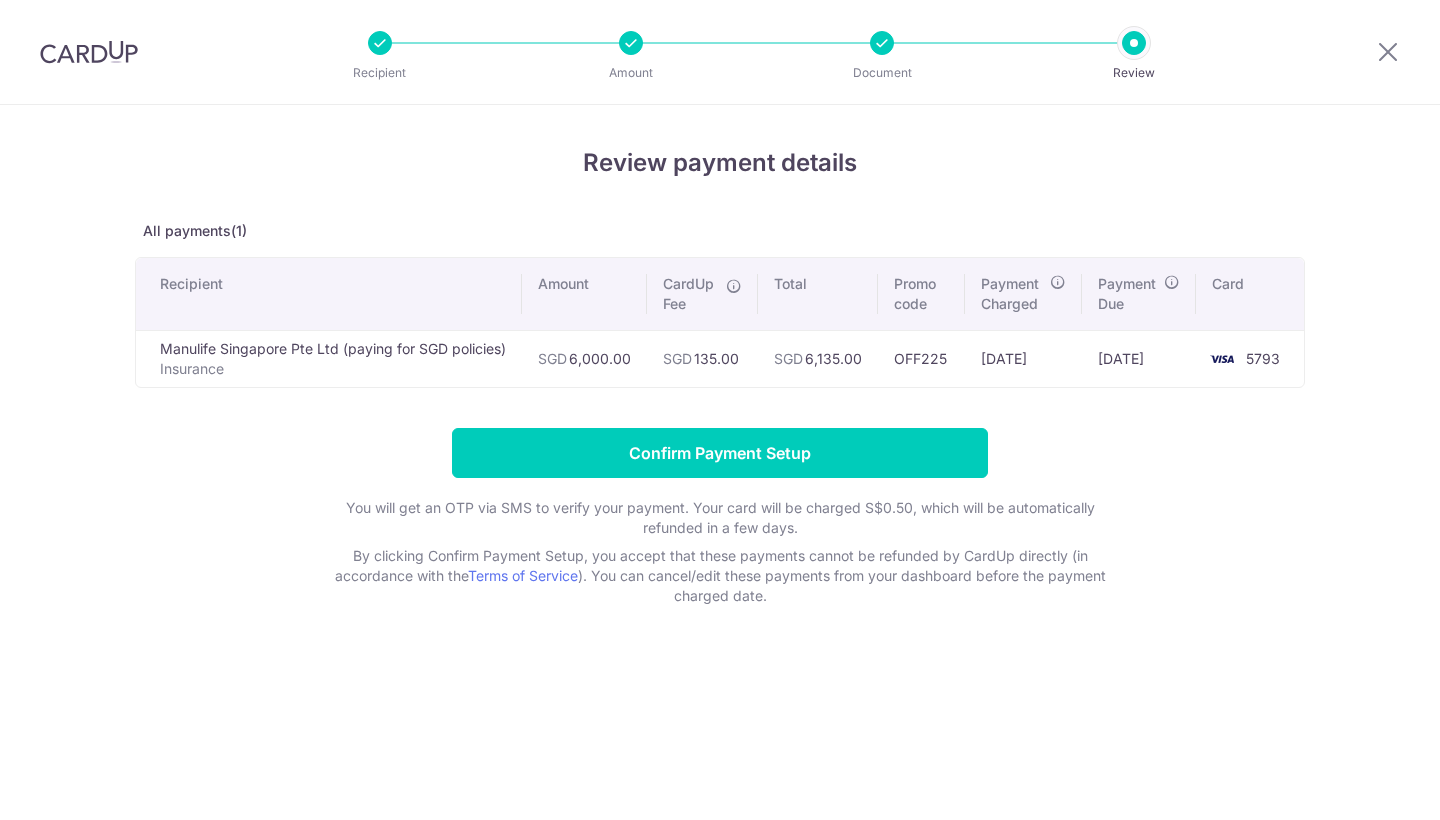 scroll, scrollTop: 0, scrollLeft: 0, axis: both 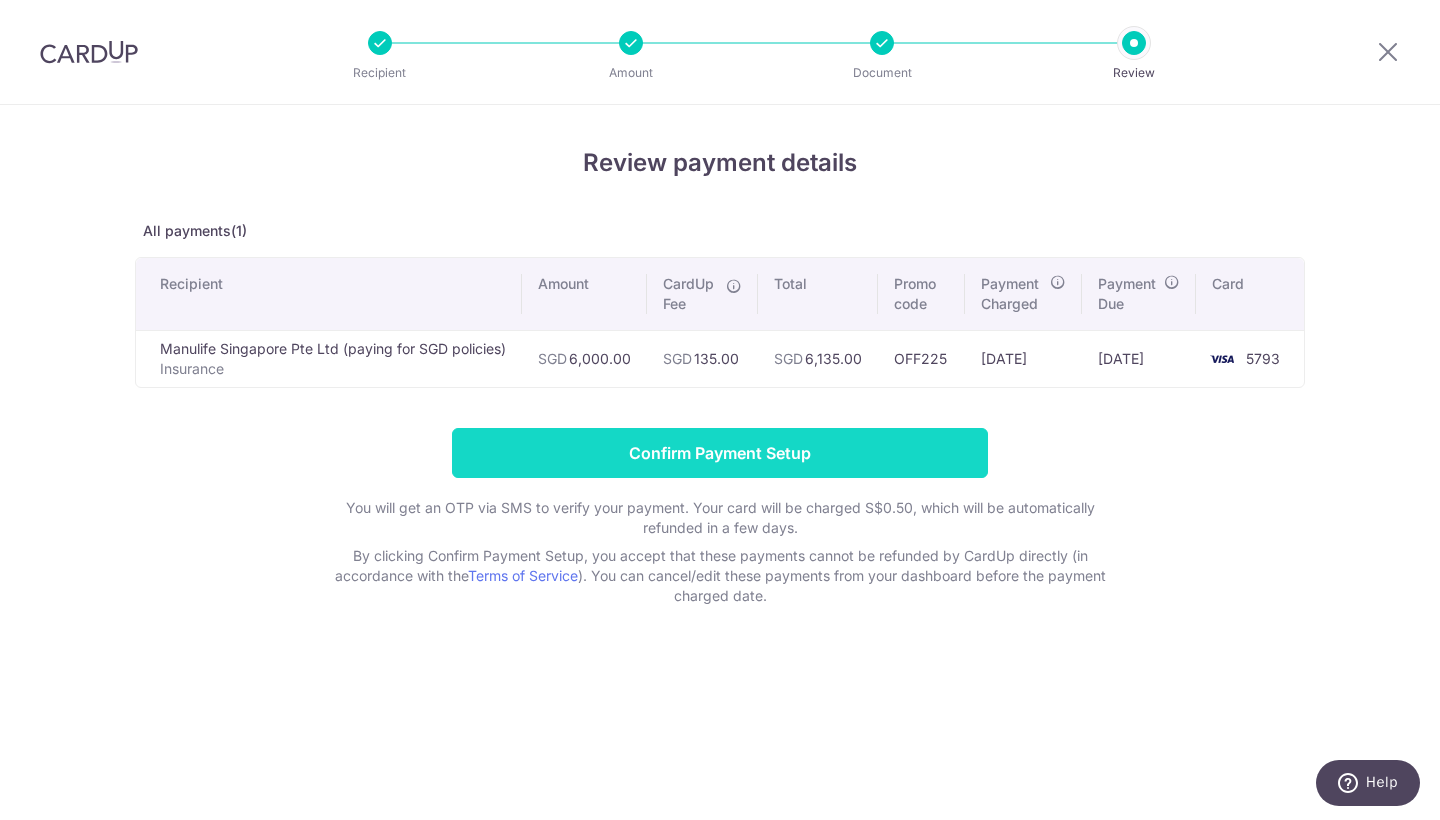 click on "Confirm Payment Setup" at bounding box center [720, 453] 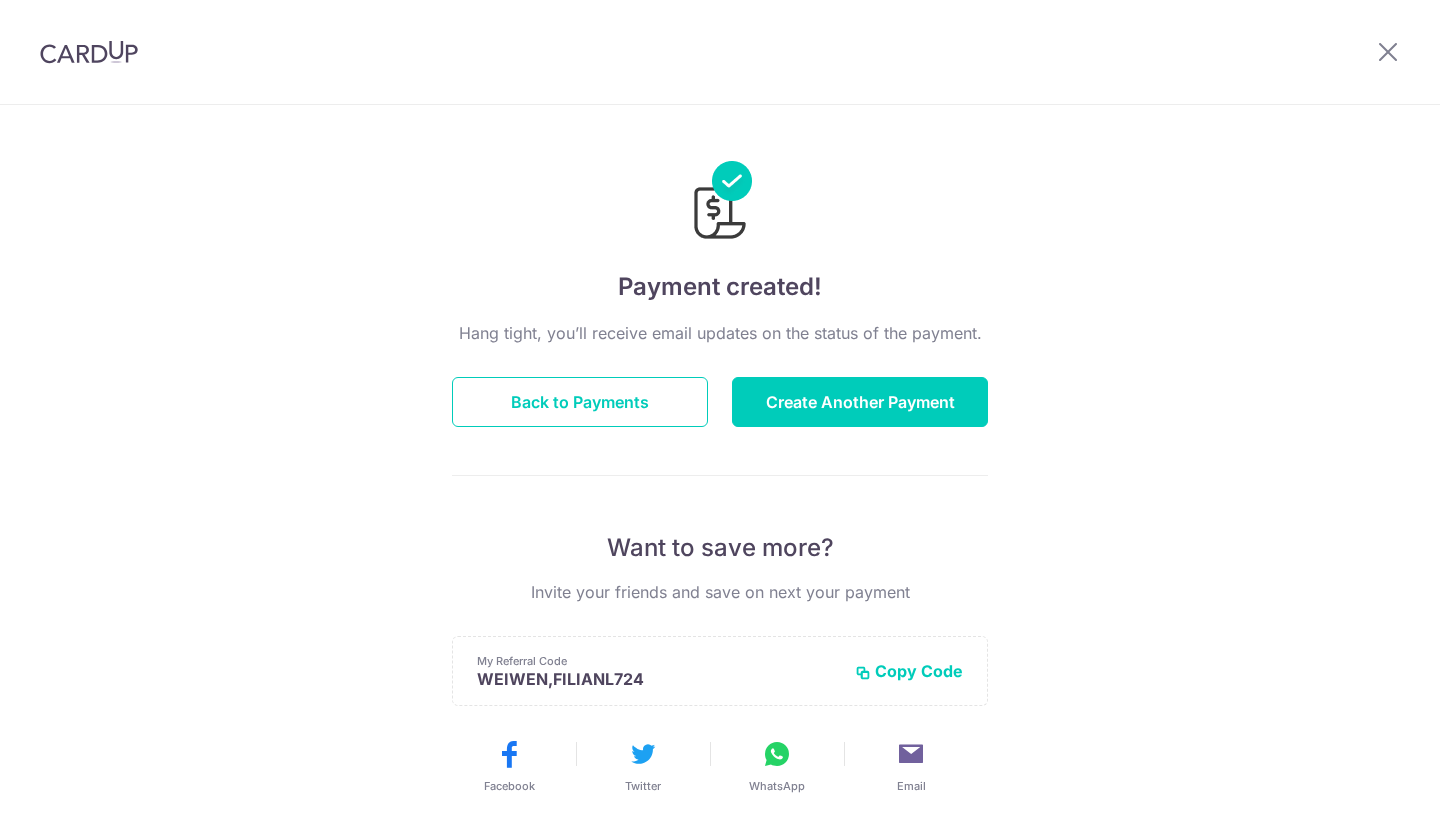 scroll, scrollTop: 0, scrollLeft: 0, axis: both 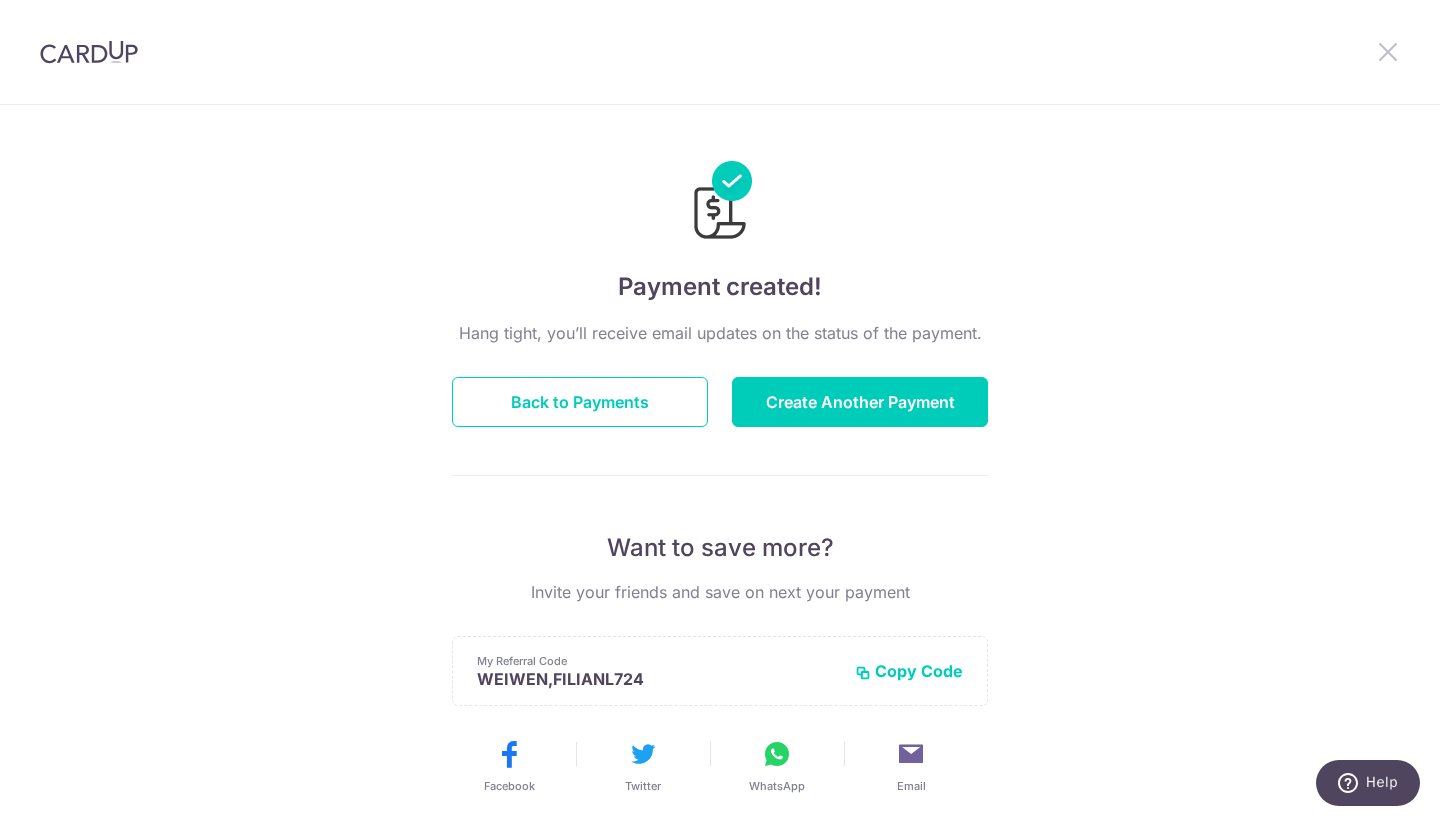 click at bounding box center (1388, 51) 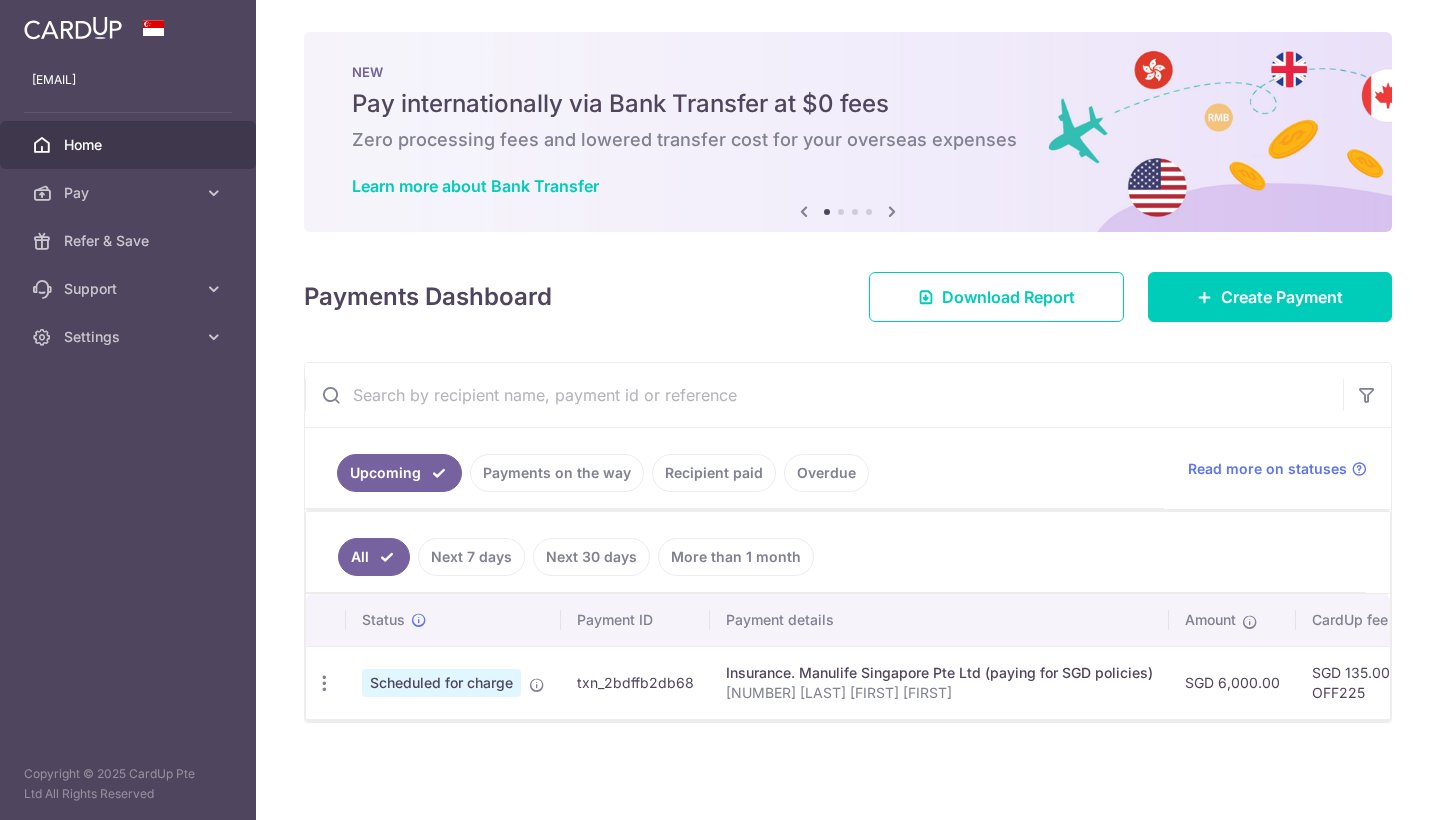 scroll, scrollTop: 0, scrollLeft: 0, axis: both 